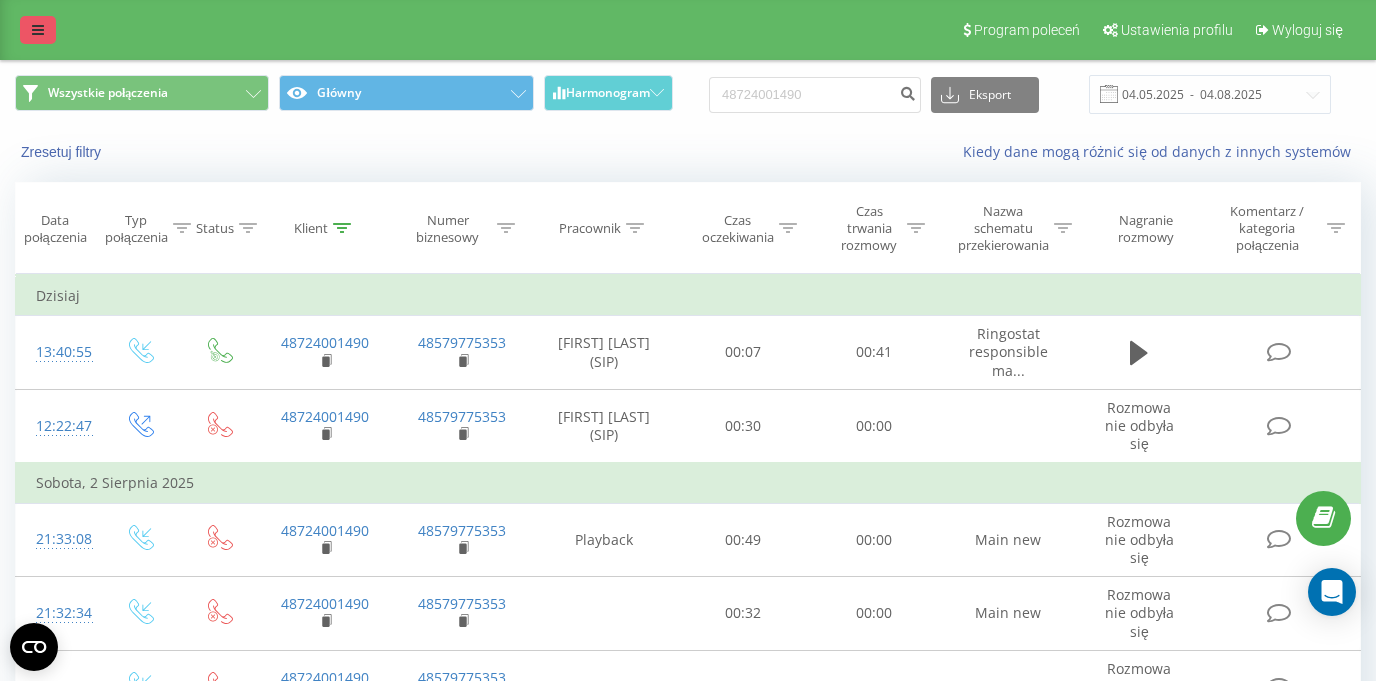 scroll, scrollTop: 0, scrollLeft: 0, axis: both 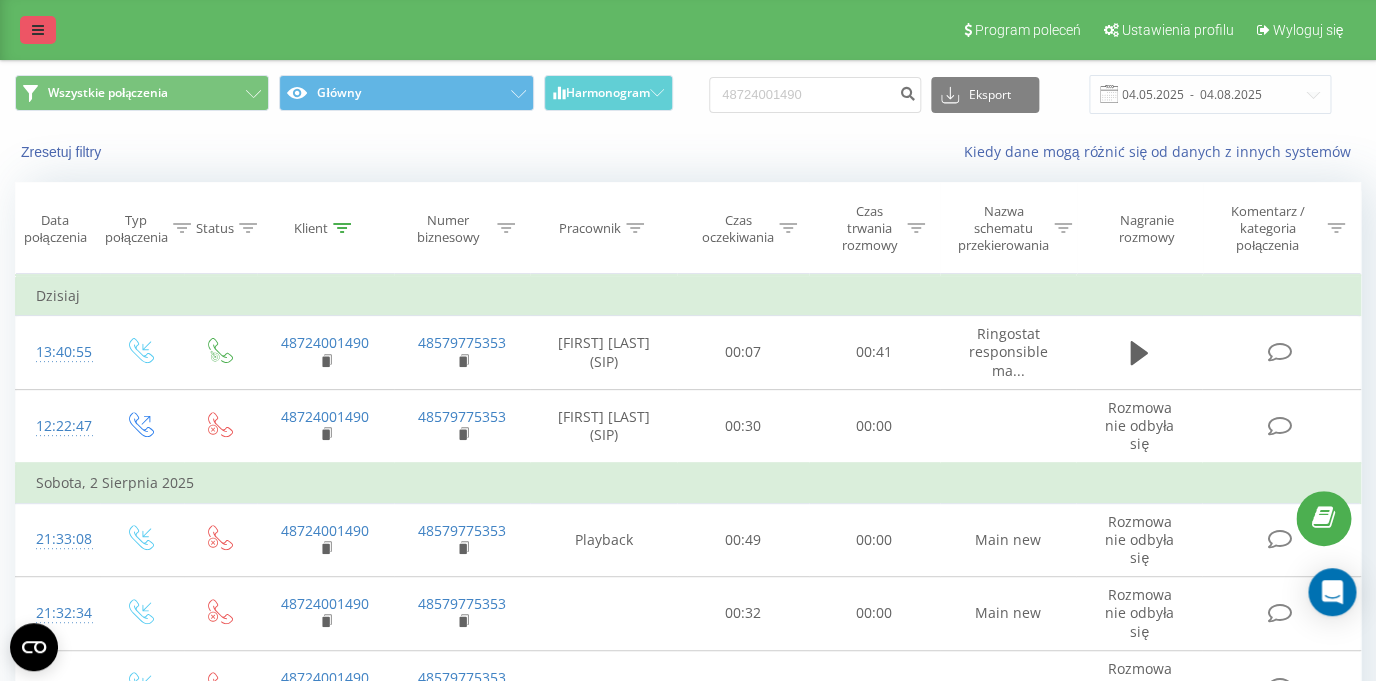 click at bounding box center [38, 30] 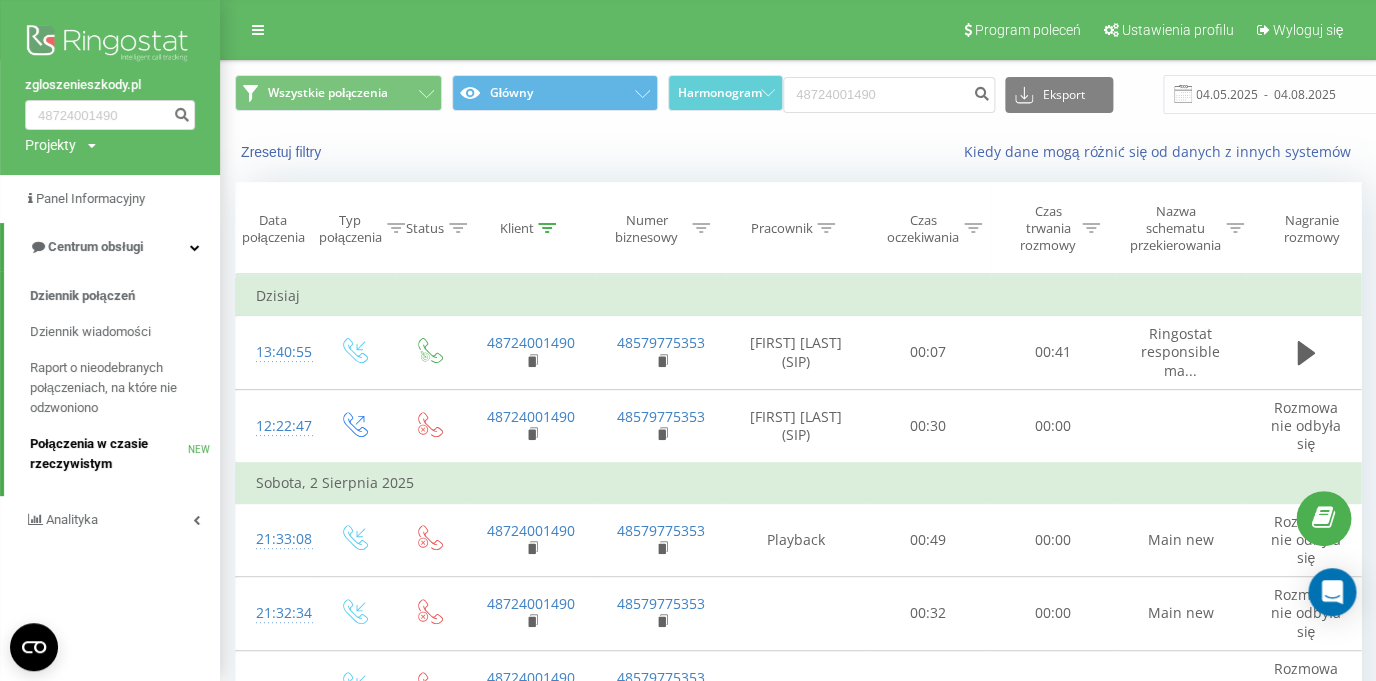 click on "Połączenia w czasie rzeczywistym" at bounding box center (109, 454) 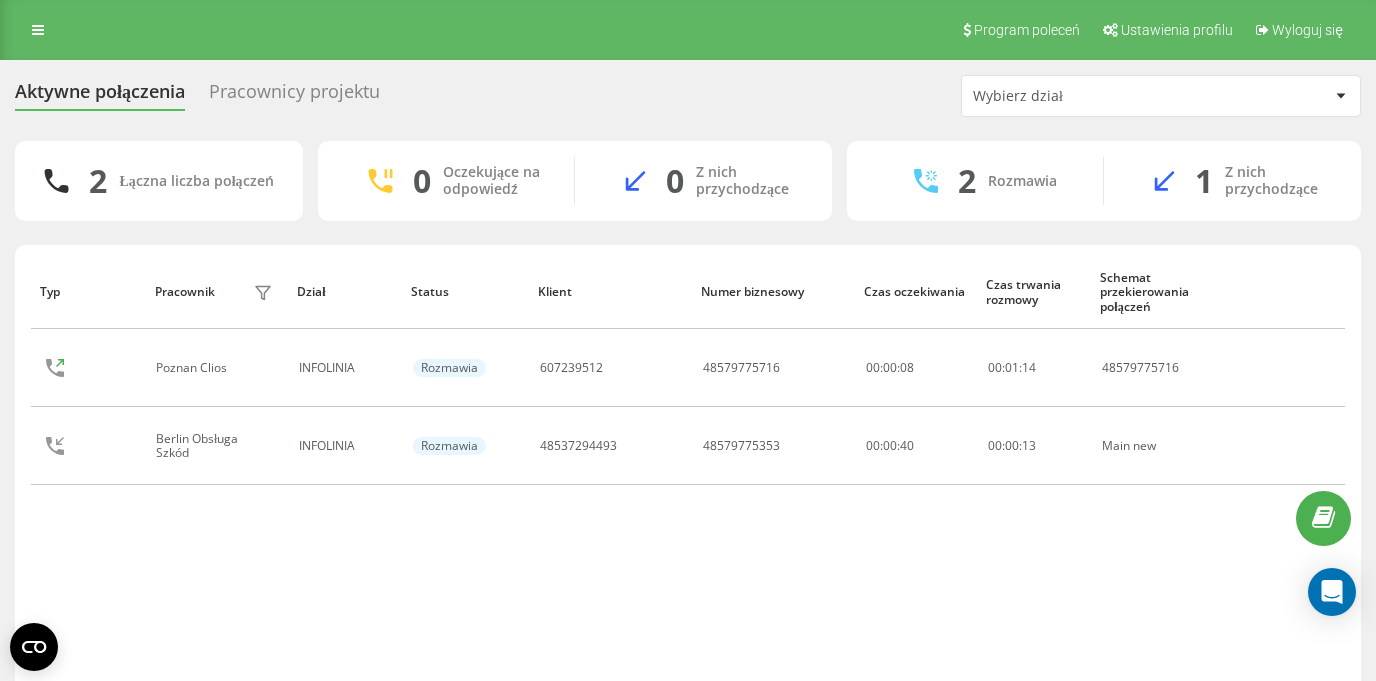 scroll, scrollTop: 0, scrollLeft: 0, axis: both 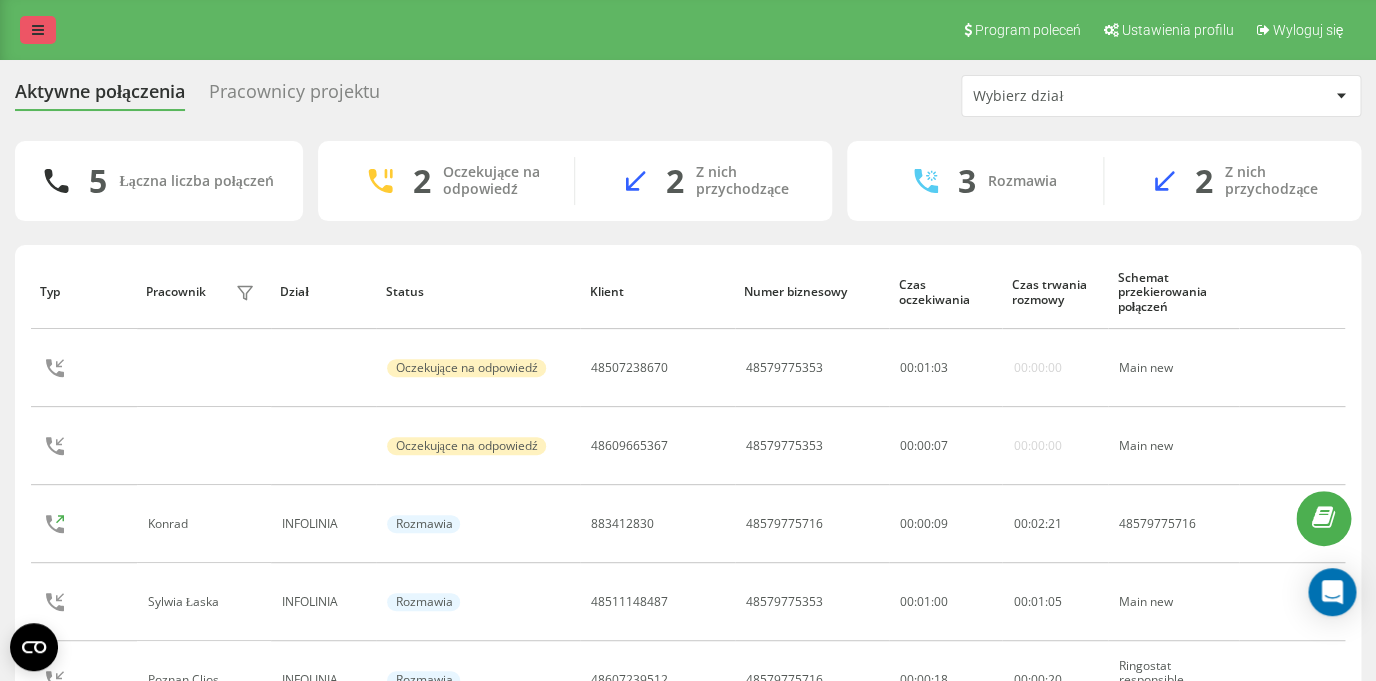 click at bounding box center [38, 30] 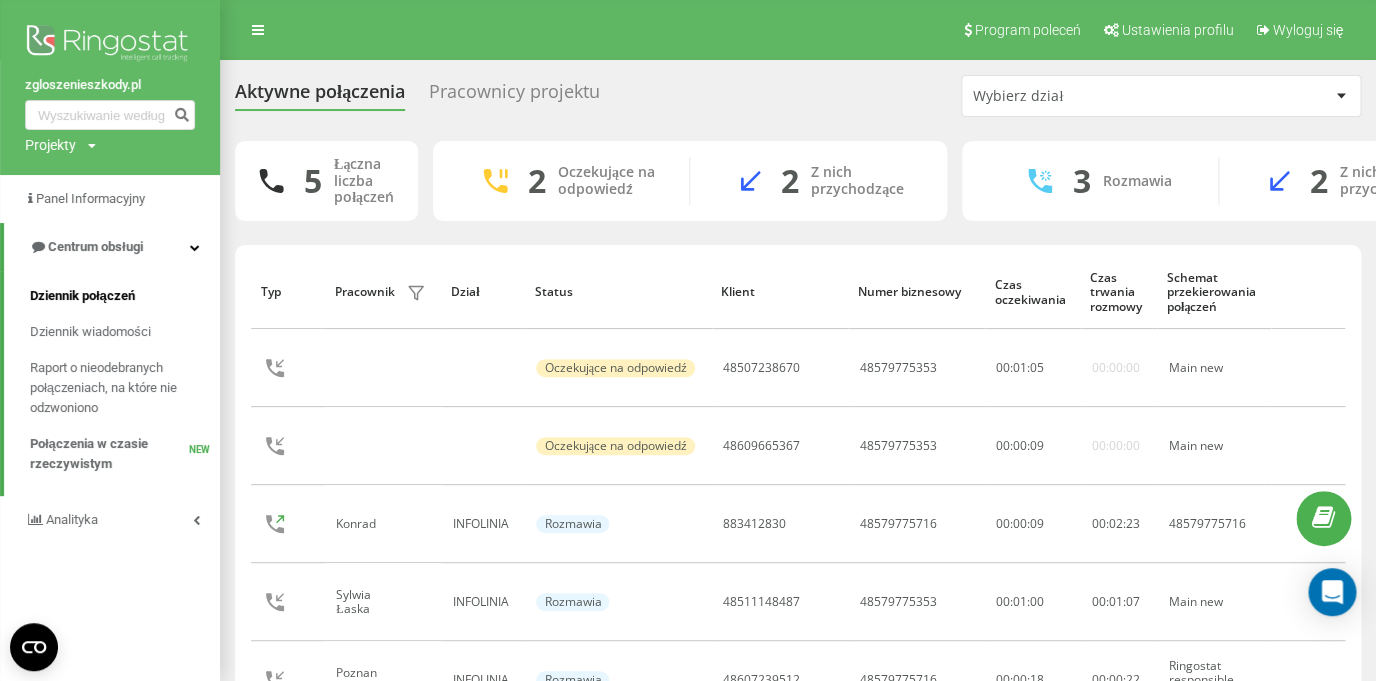 click on "Dziennik połączeń" at bounding box center (82, 296) 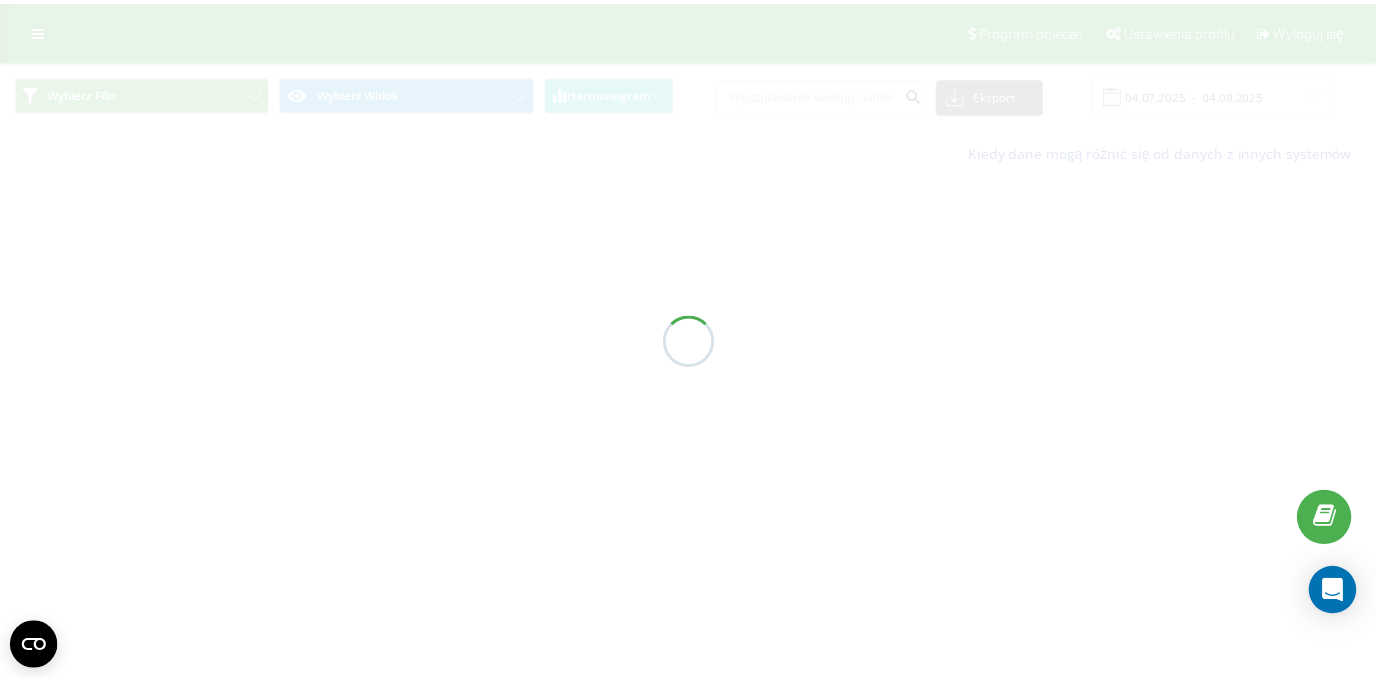 scroll, scrollTop: 0, scrollLeft: 0, axis: both 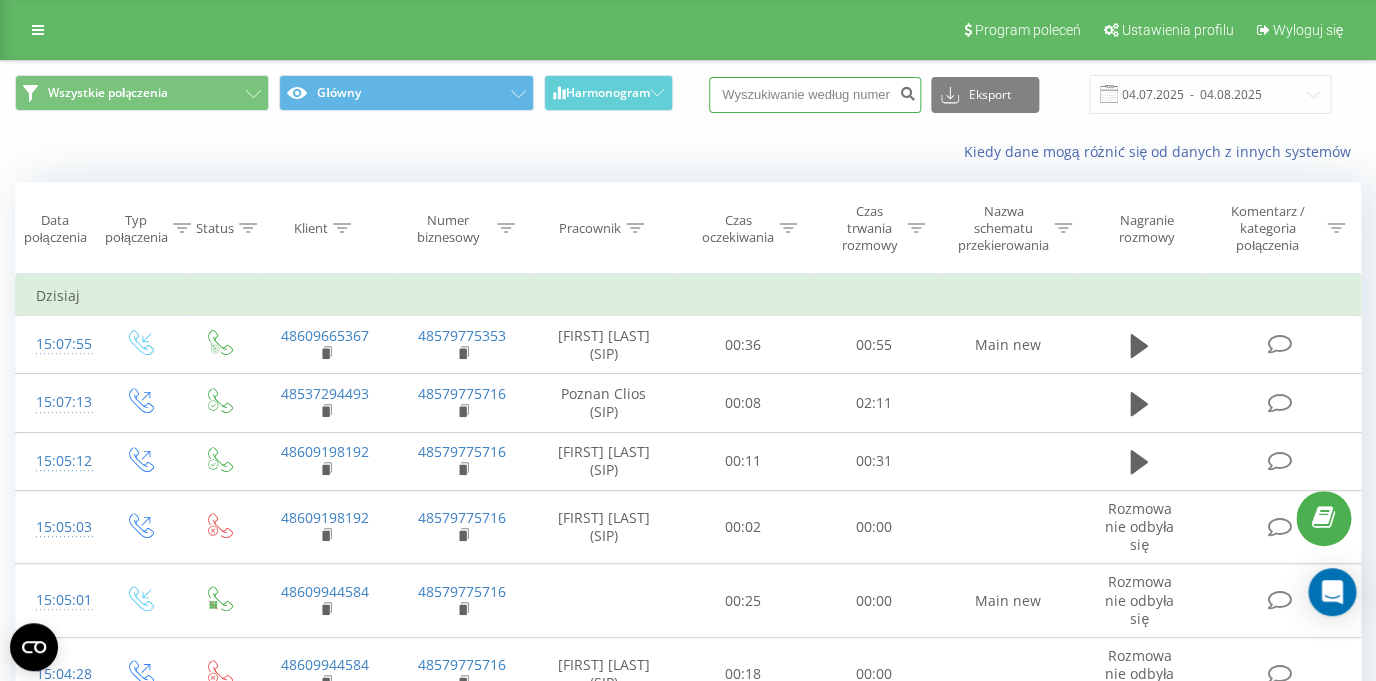 click at bounding box center (815, 95) 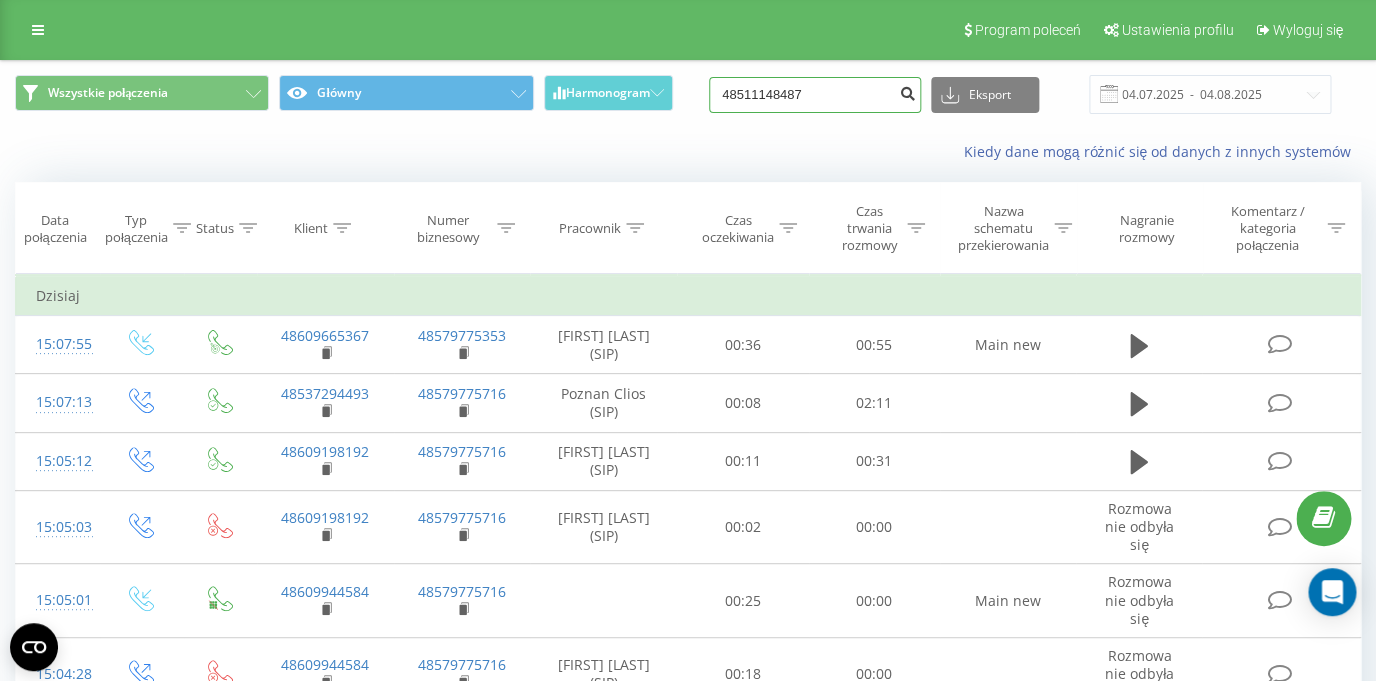 type on "48511148487" 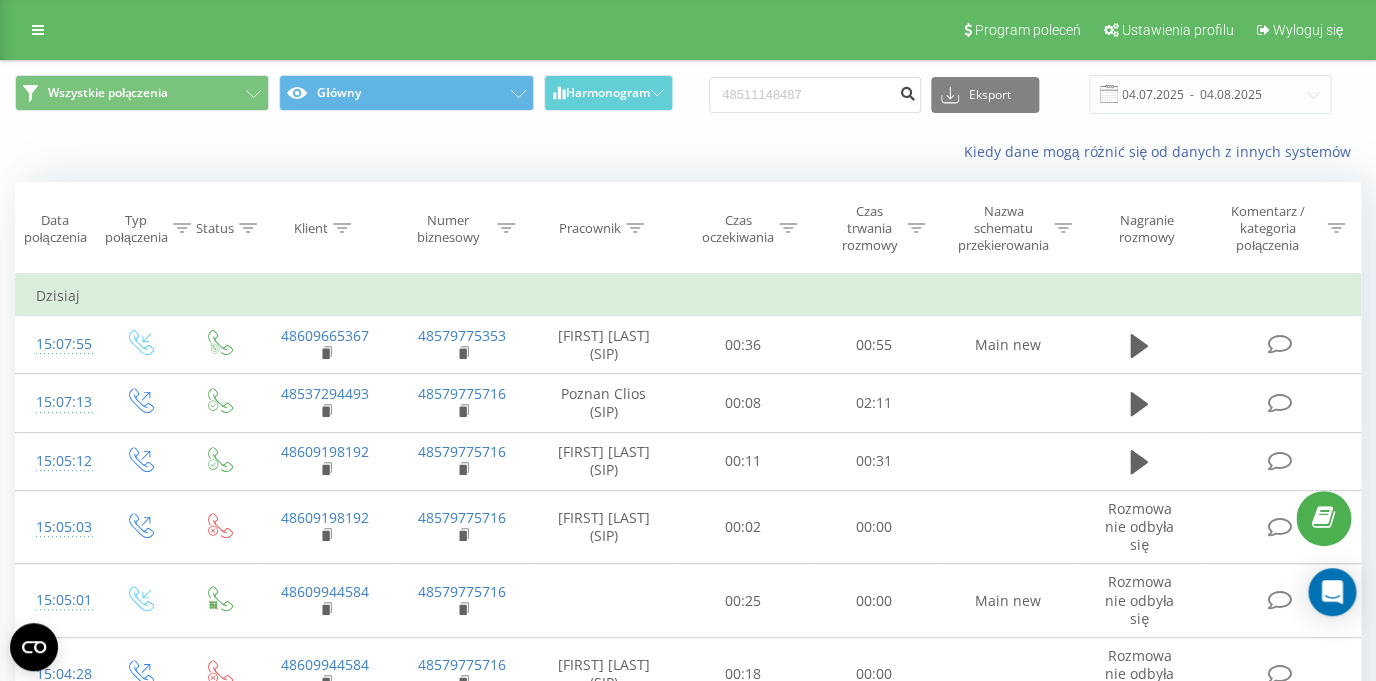 click at bounding box center (907, 91) 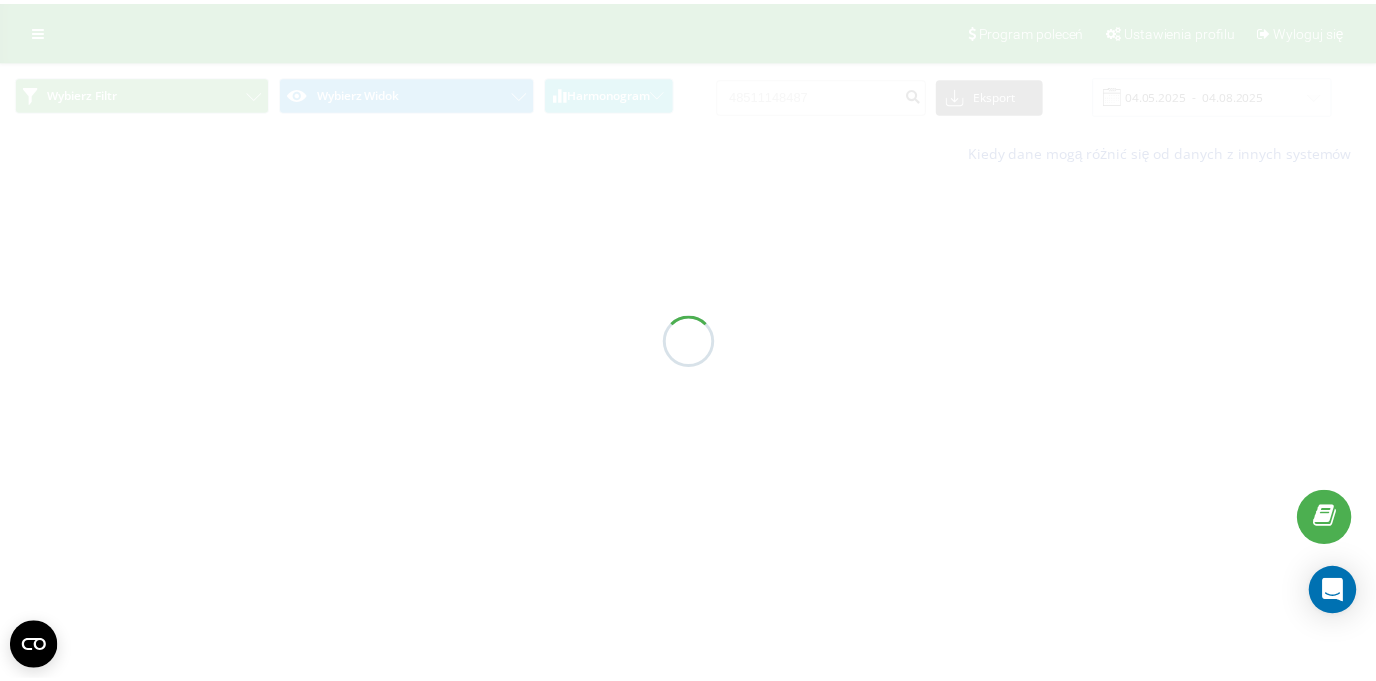 scroll, scrollTop: 0, scrollLeft: 0, axis: both 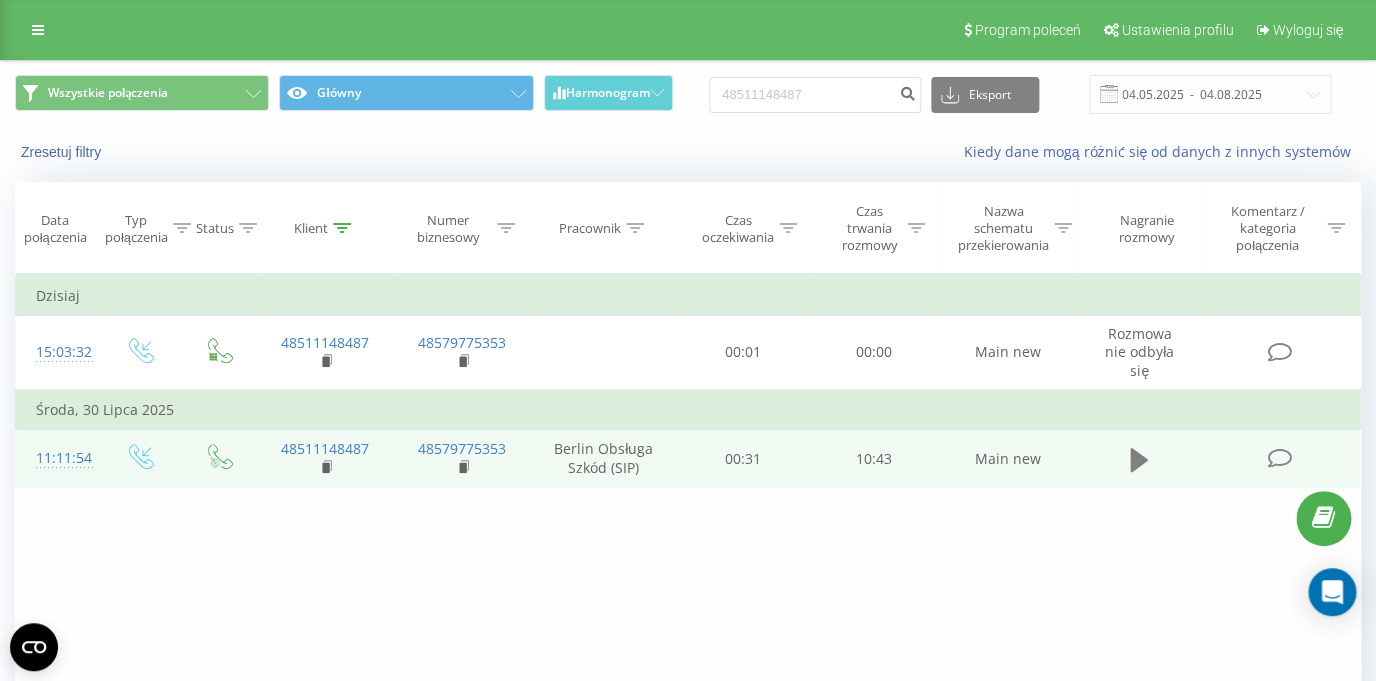 click 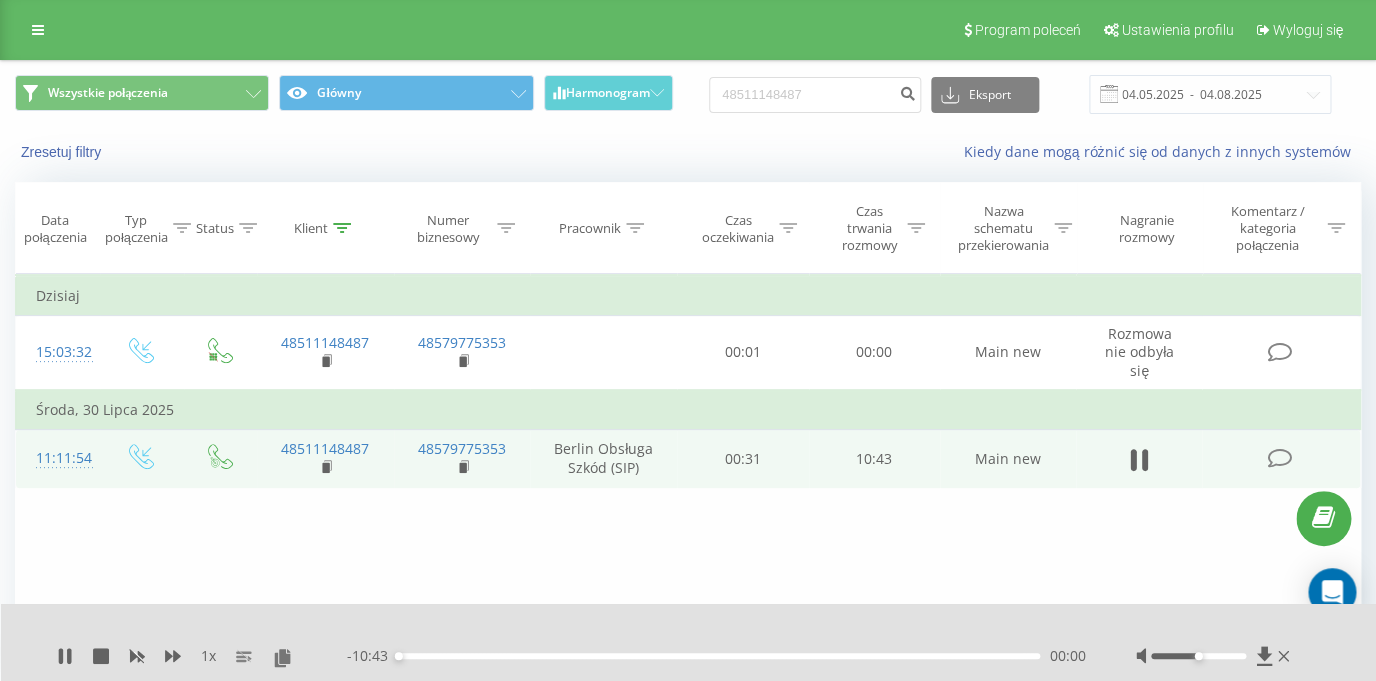 click on "- 10:43 00:00   00:00" at bounding box center [716, 656] 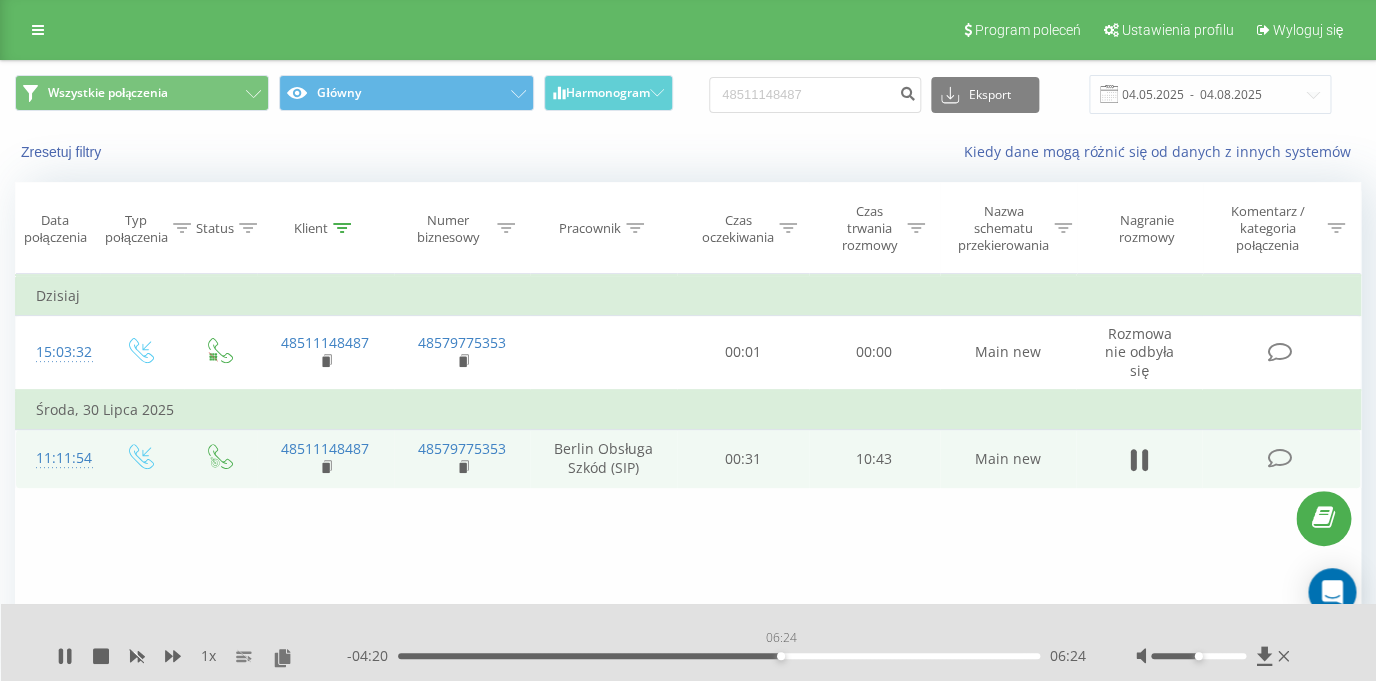 click on "06:24" at bounding box center (719, 656) 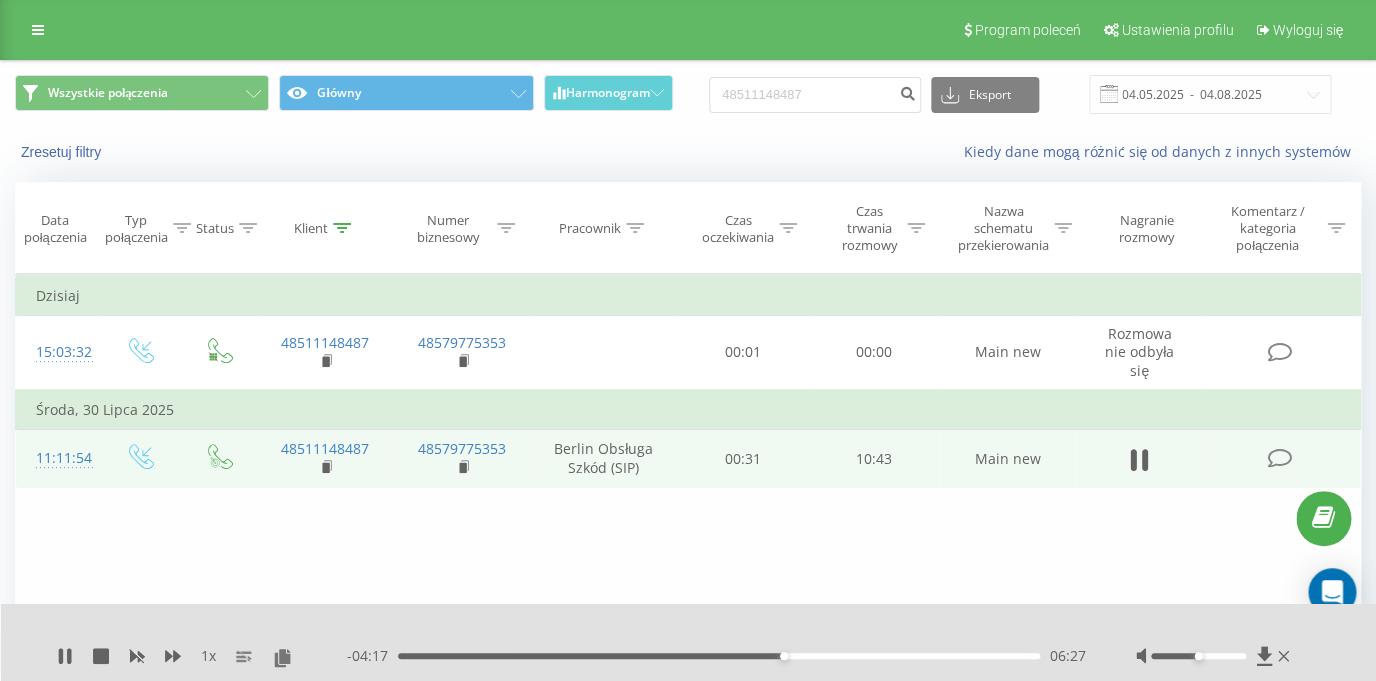 click on "06:27" at bounding box center (719, 656) 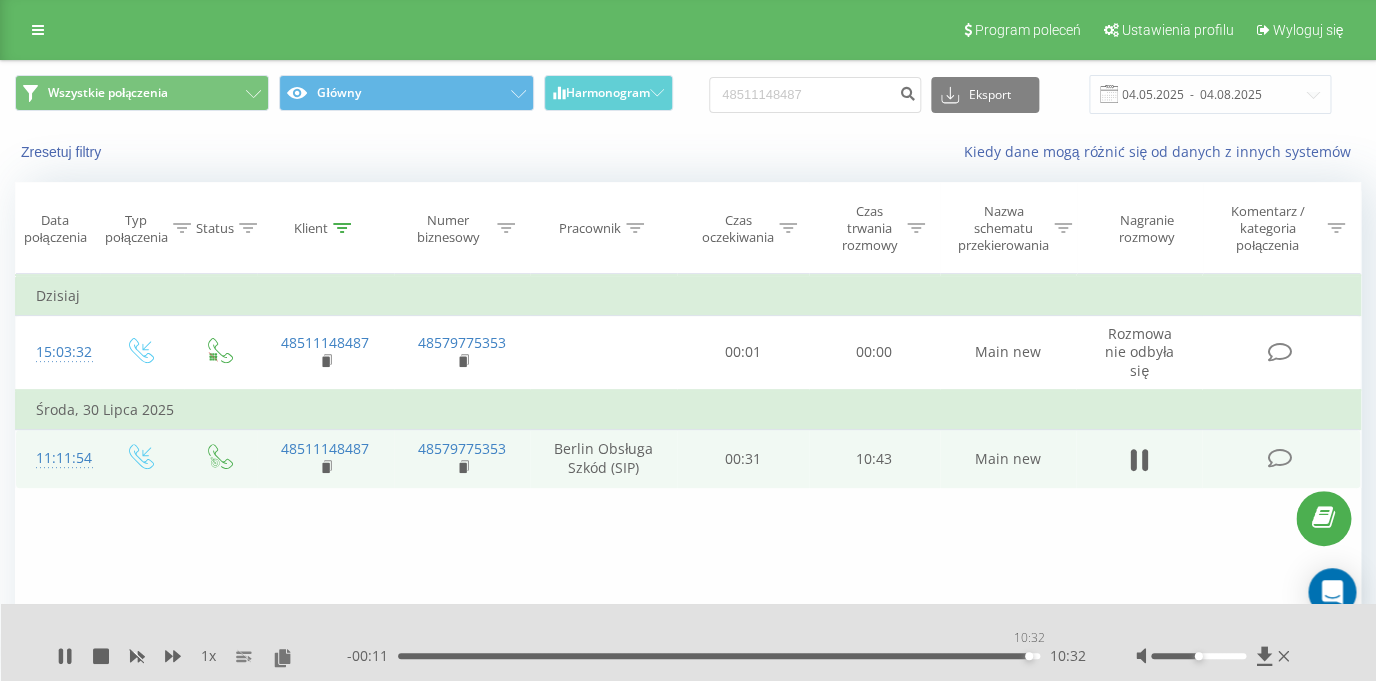 click on "10:32" at bounding box center (719, 656) 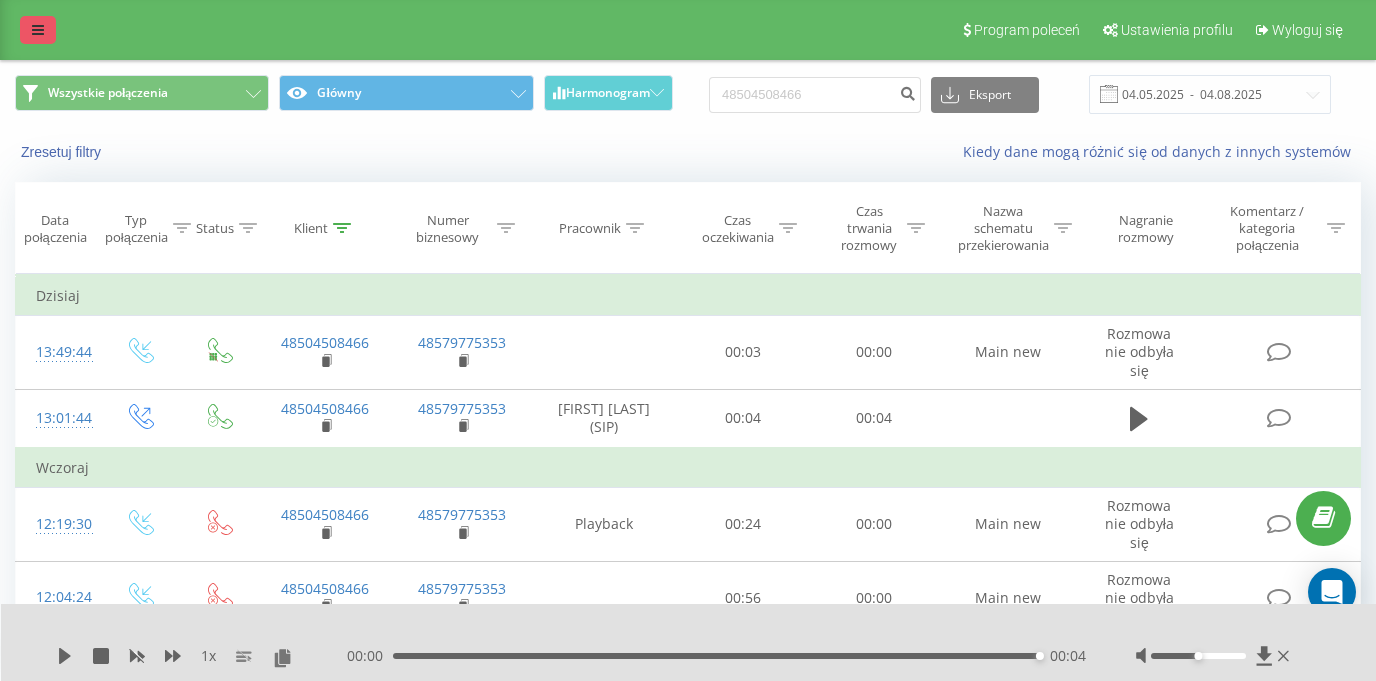 scroll, scrollTop: 0, scrollLeft: 0, axis: both 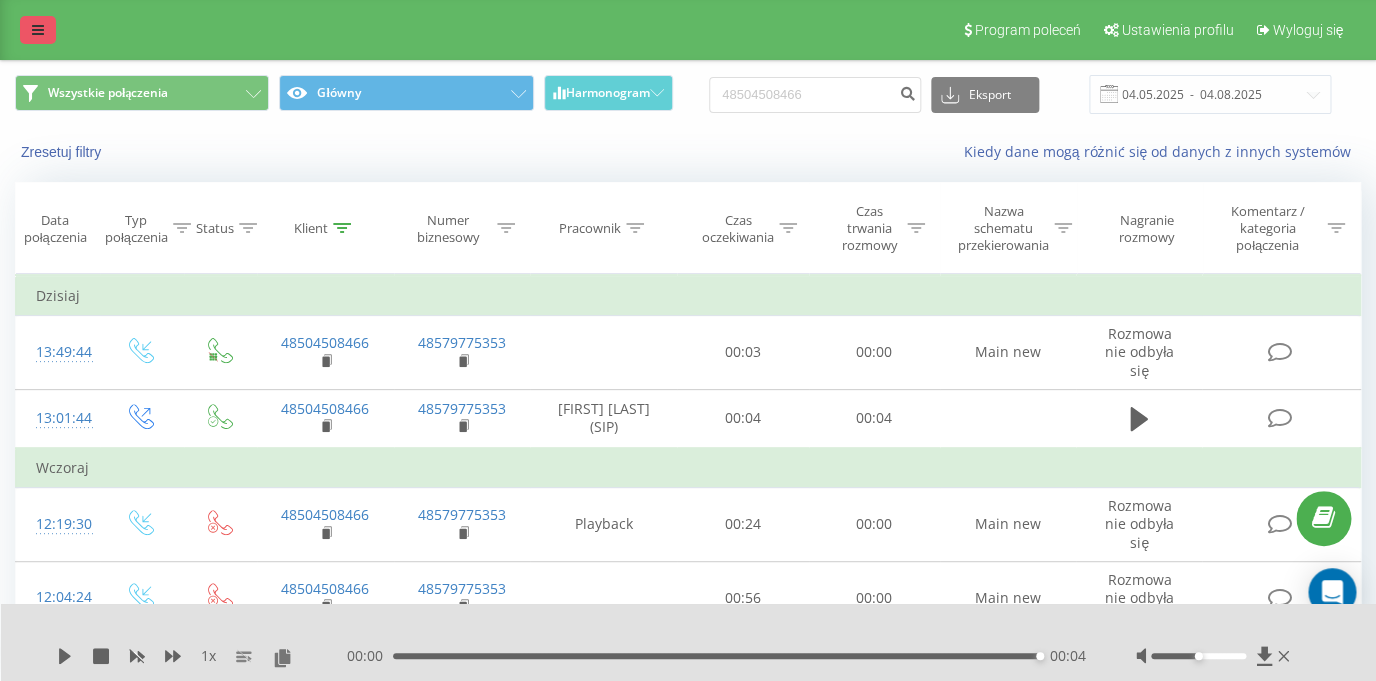 click at bounding box center [38, 30] 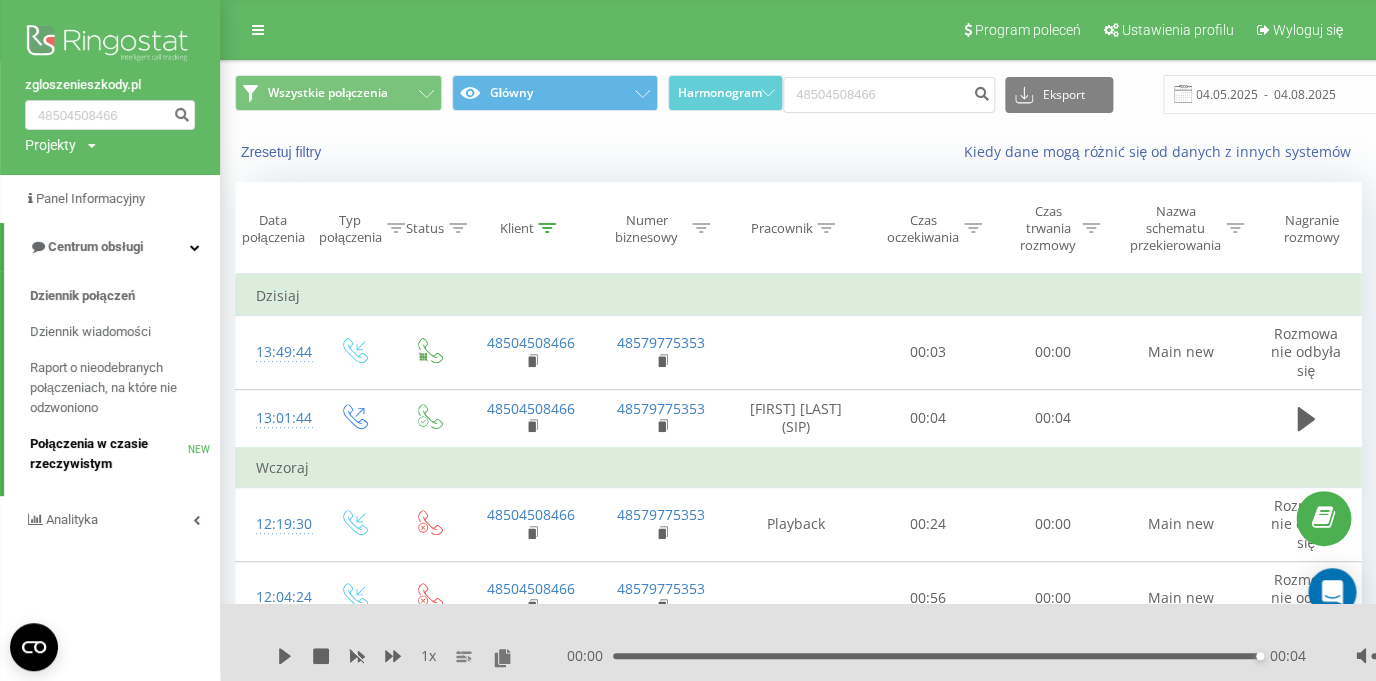 click on "Połączenia w czasie rzeczywistym" at bounding box center (109, 454) 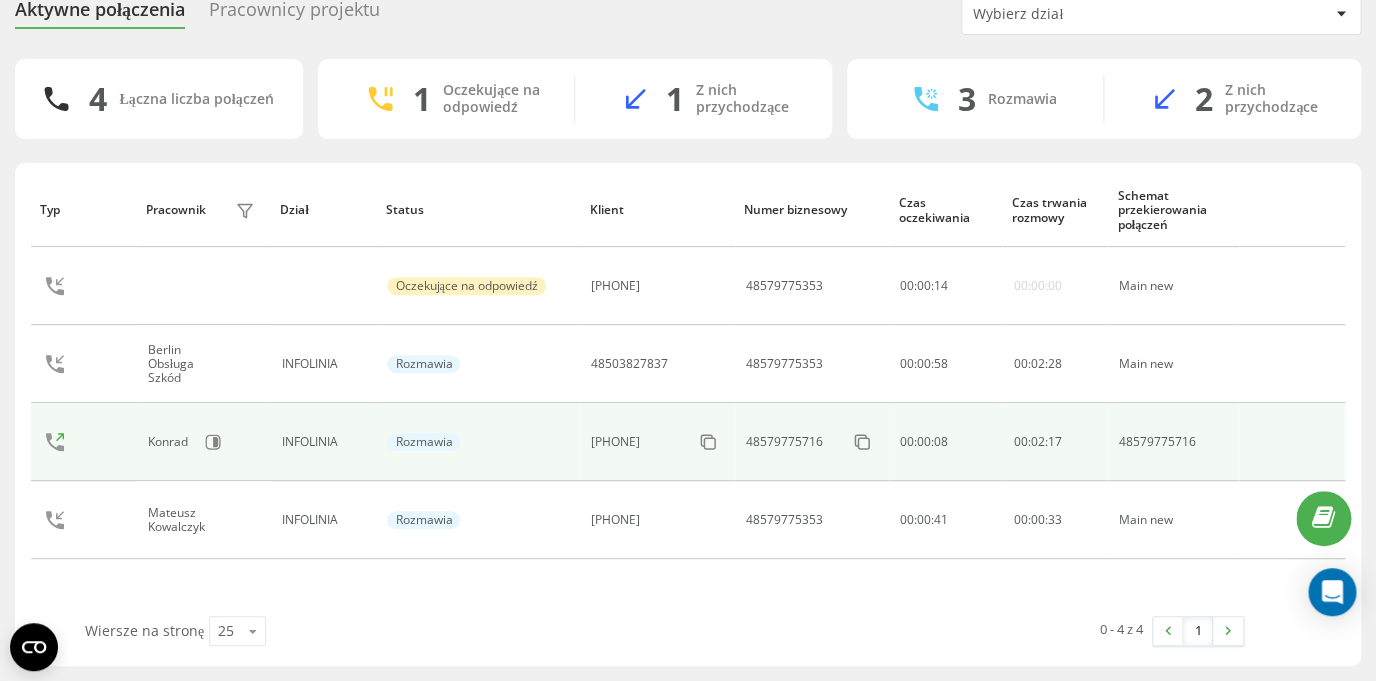 scroll, scrollTop: 0, scrollLeft: 0, axis: both 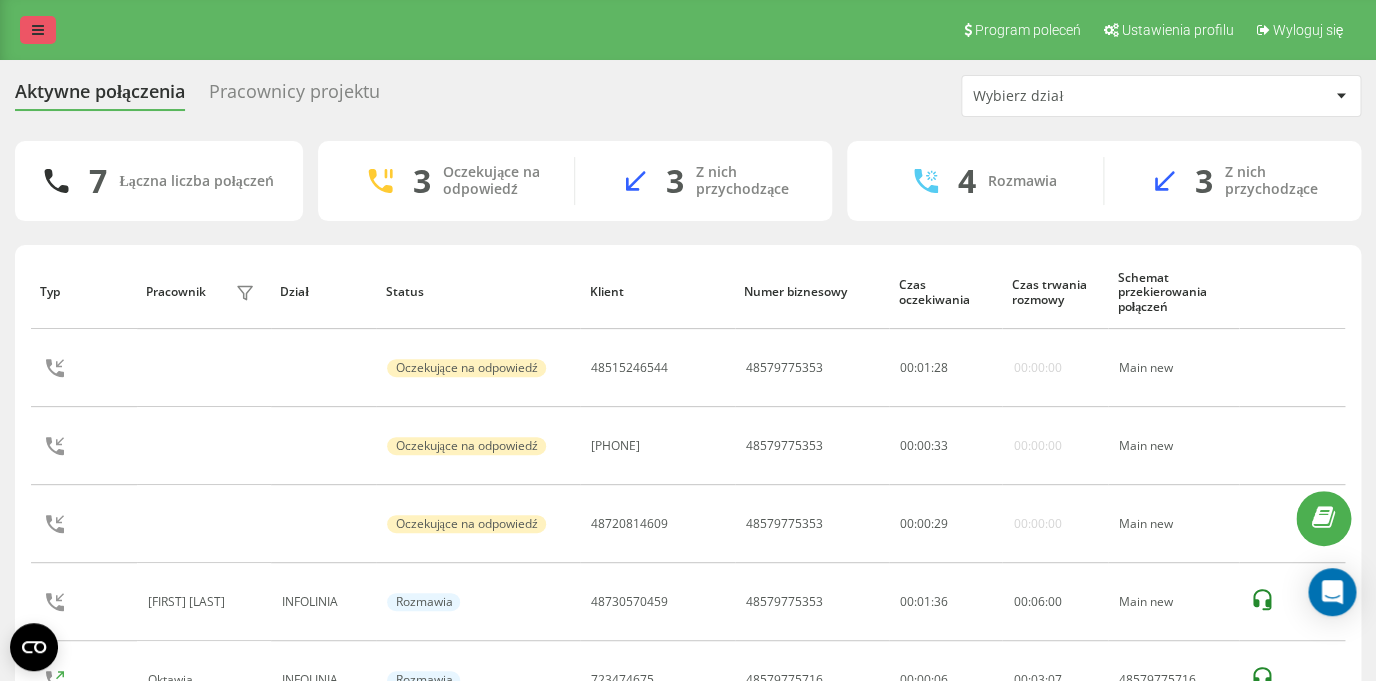 click at bounding box center [38, 30] 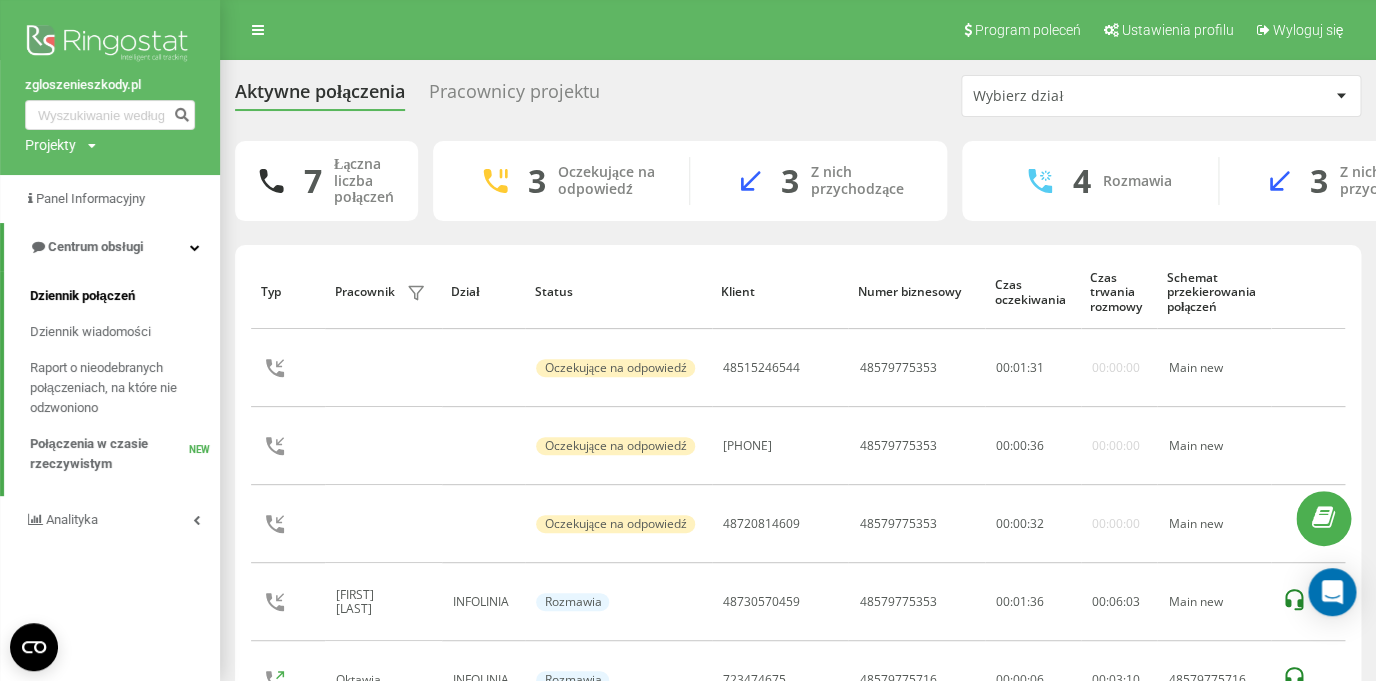 click on "Dziennik połączeń" at bounding box center (82, 296) 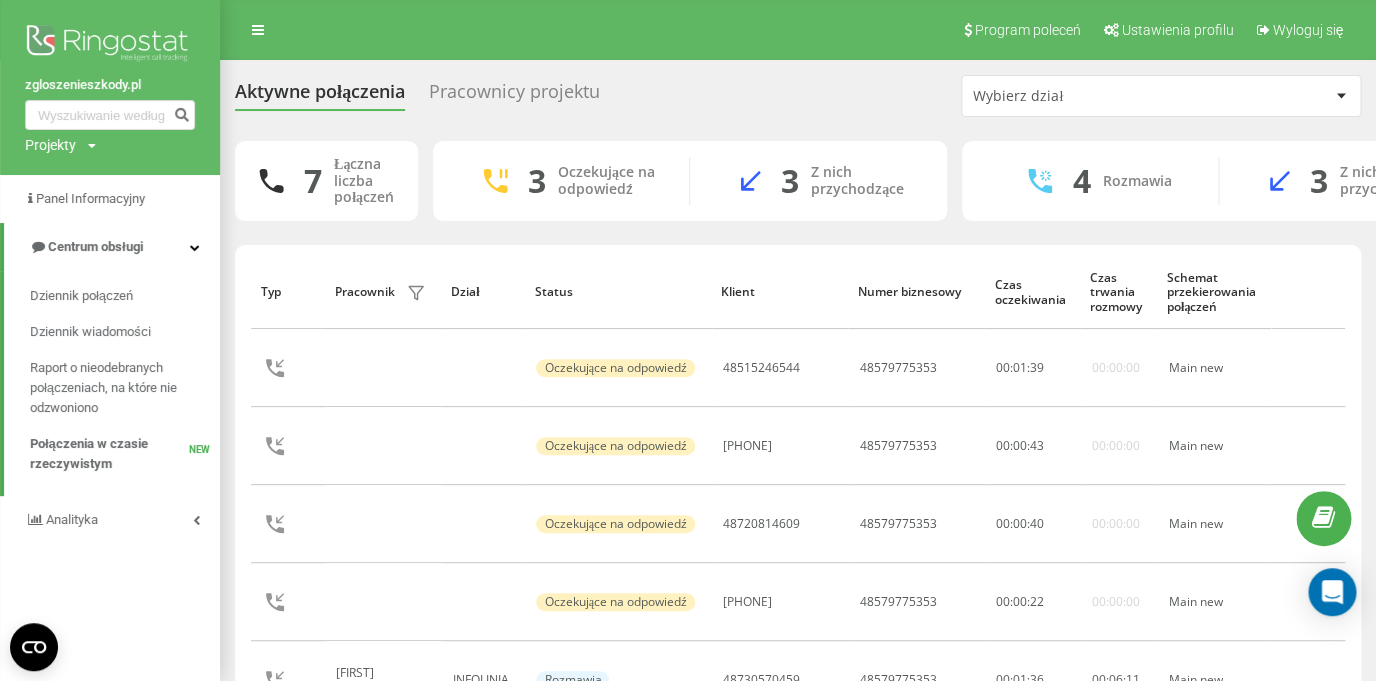 click on "Dziennik połączeń" at bounding box center (81, 296) 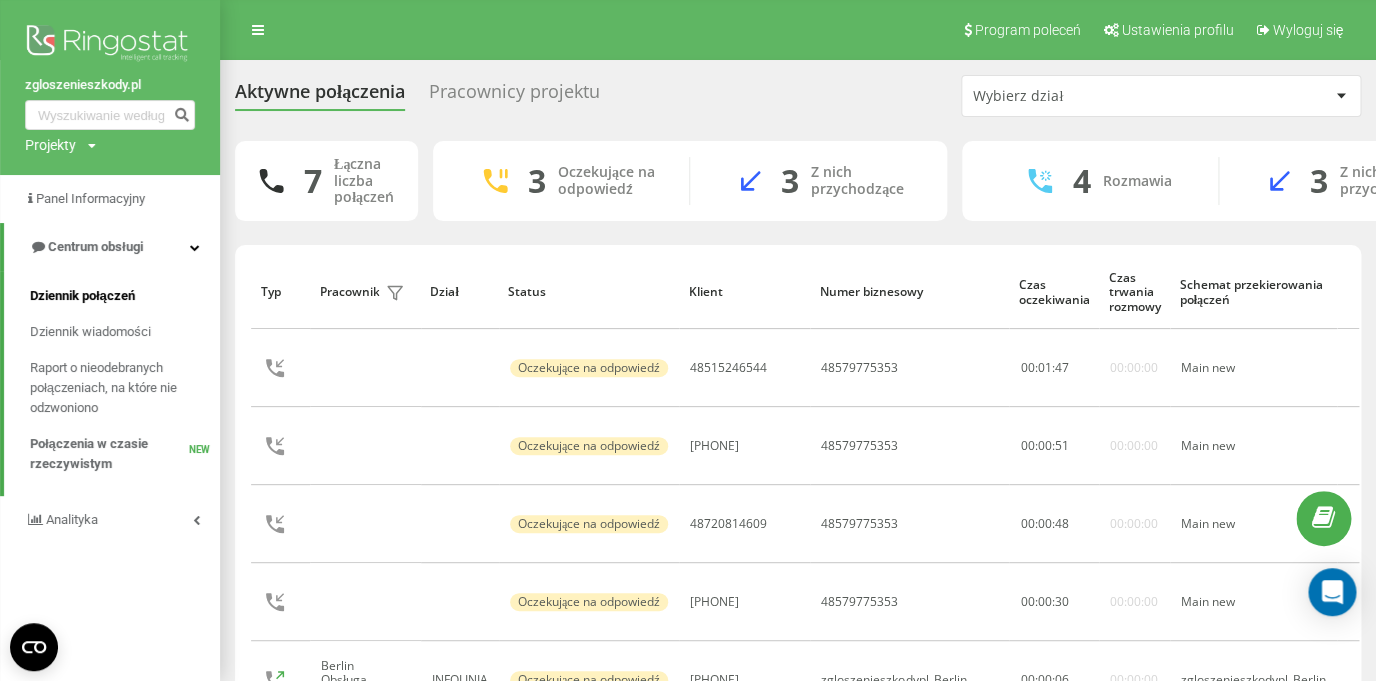 click on "Dziennik połączeń" at bounding box center (82, 296) 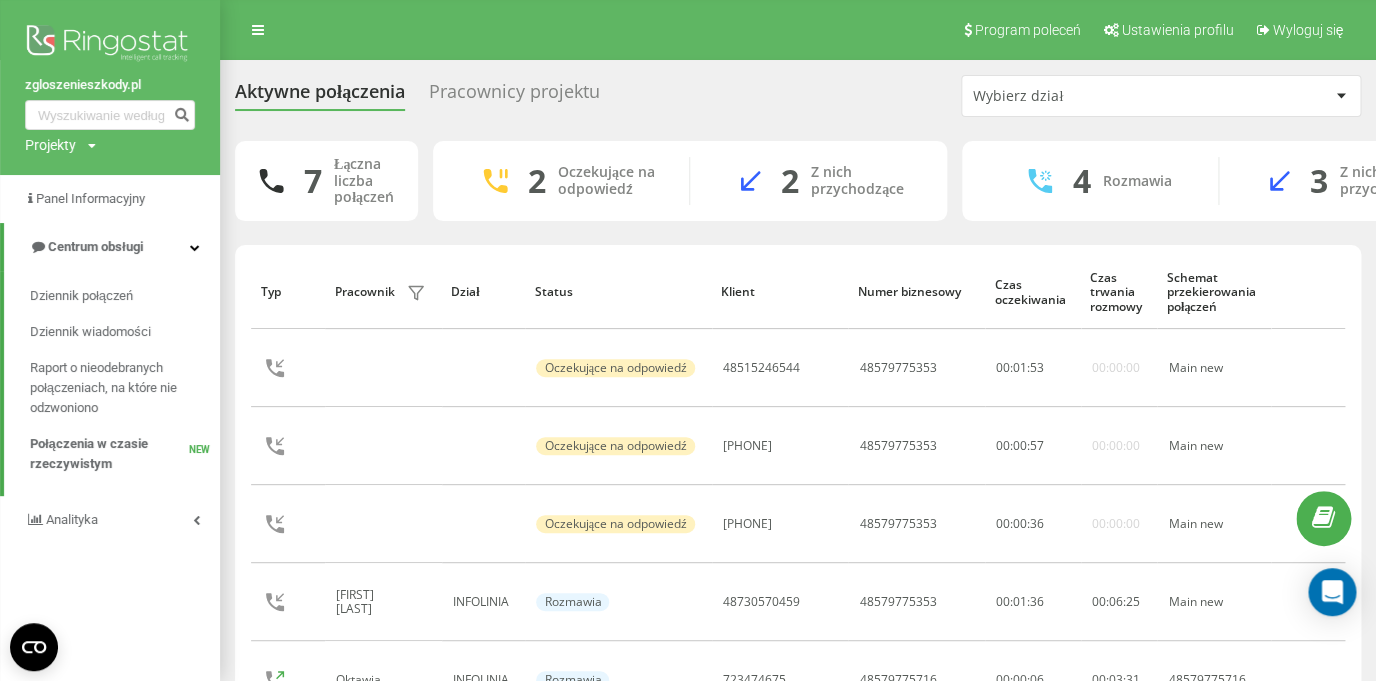 click on "Aktywne połączenia Pracownicy projektu Wybierz dział" at bounding box center [798, 96] 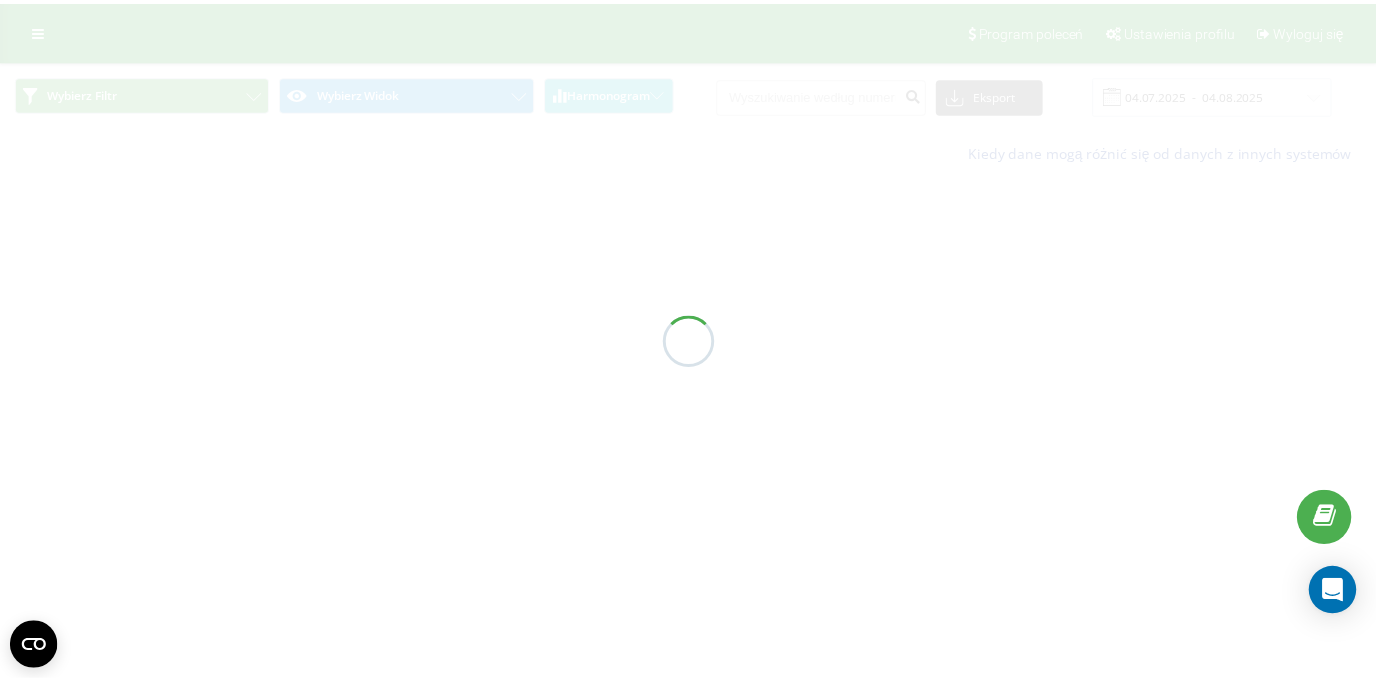 scroll, scrollTop: 0, scrollLeft: 0, axis: both 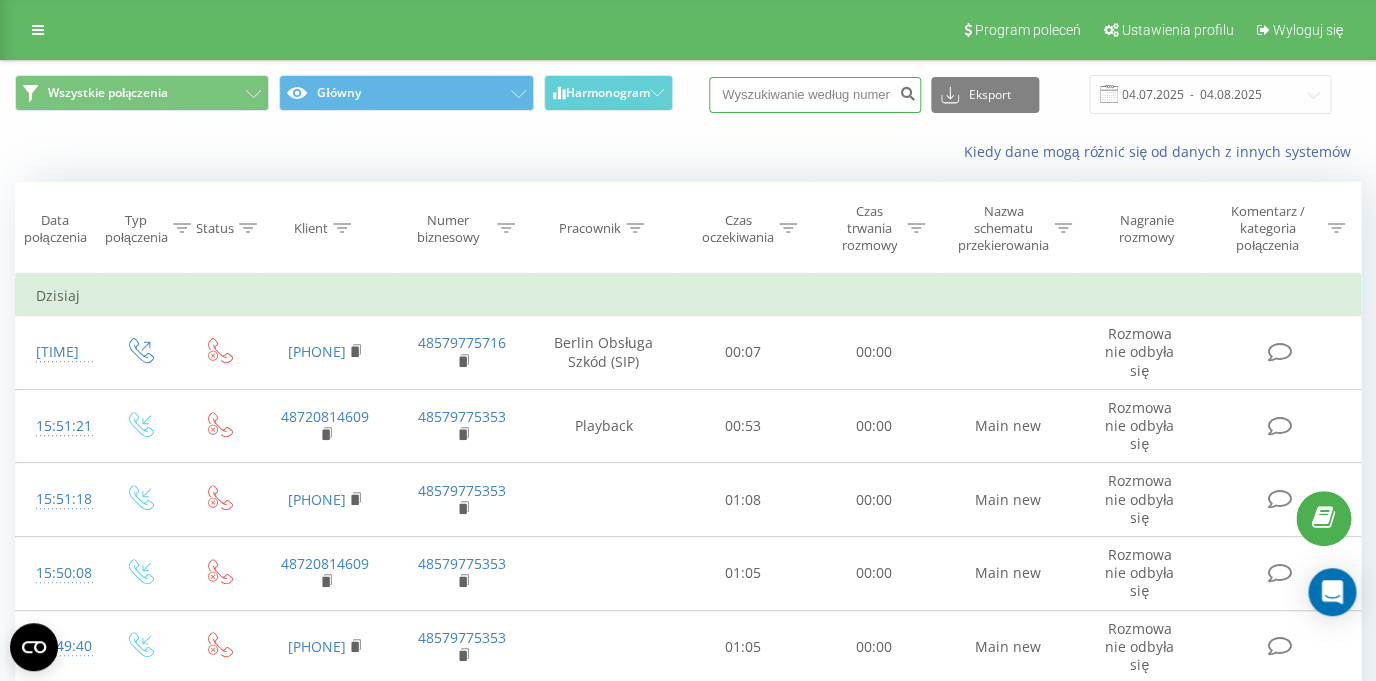 click at bounding box center (815, 95) 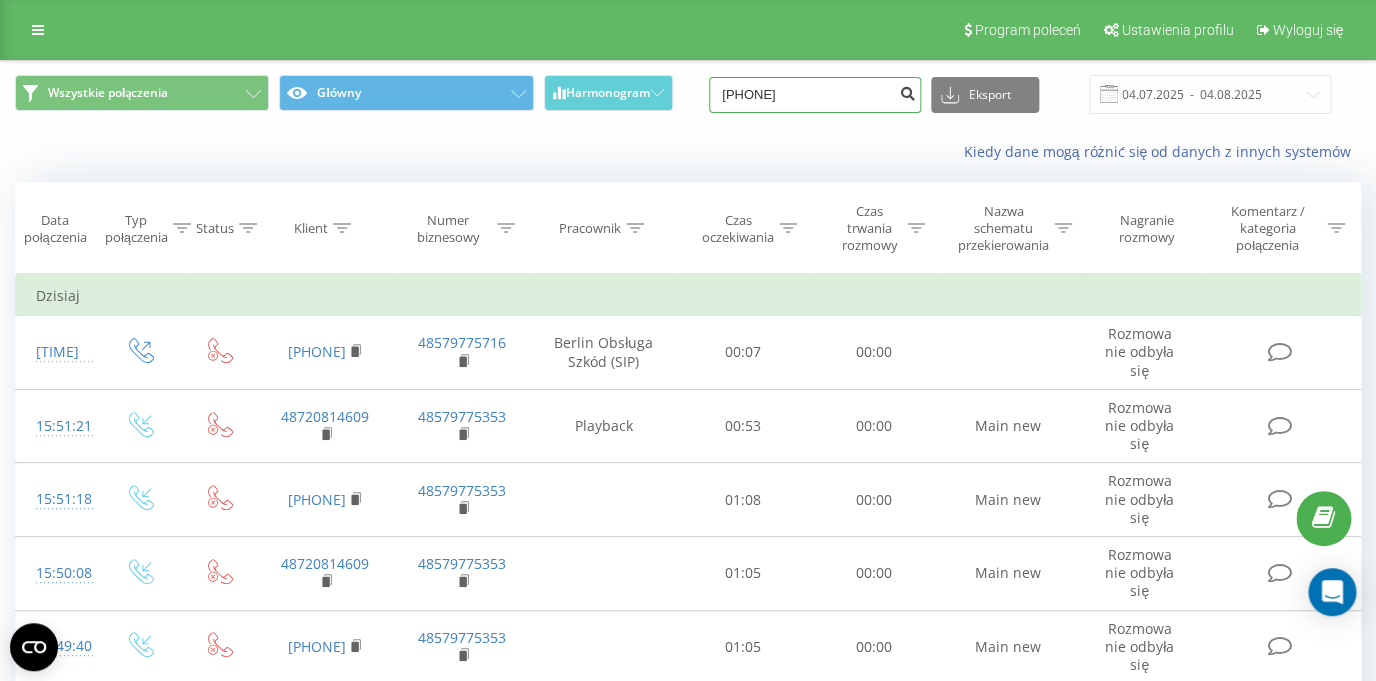 type on "[PHONE]" 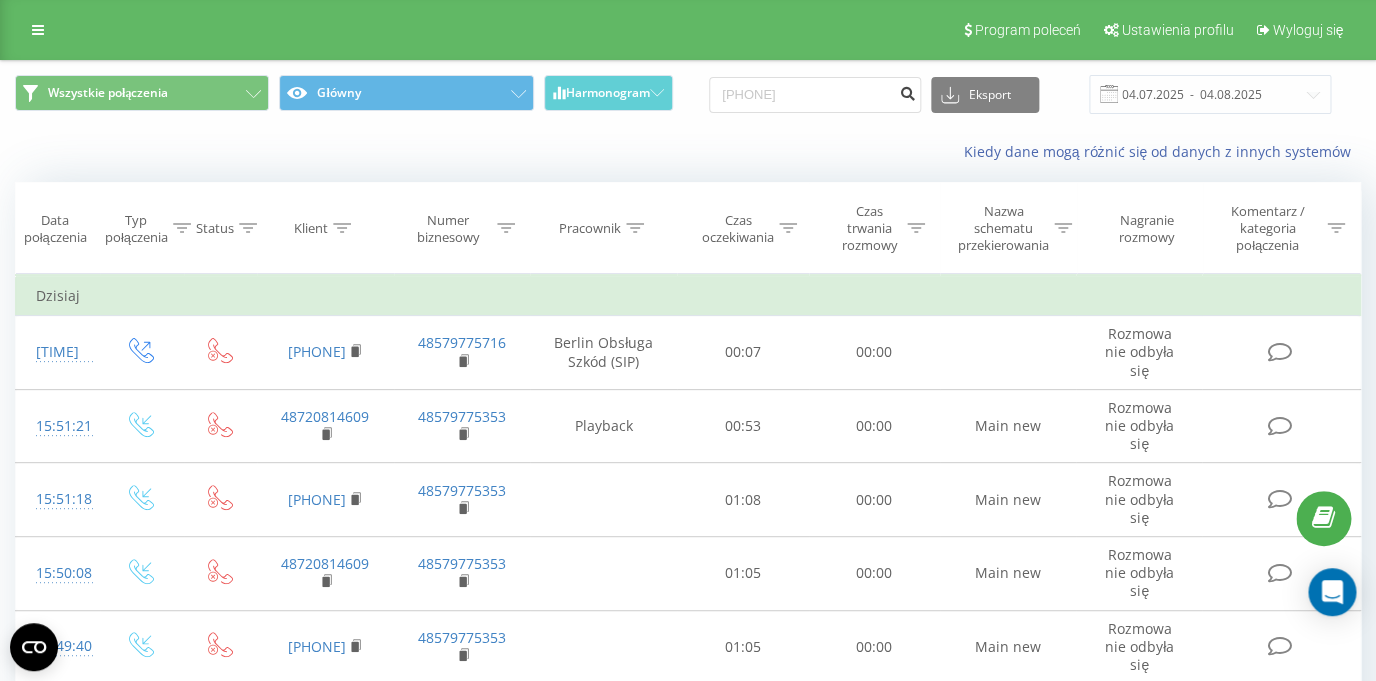 click at bounding box center (907, 91) 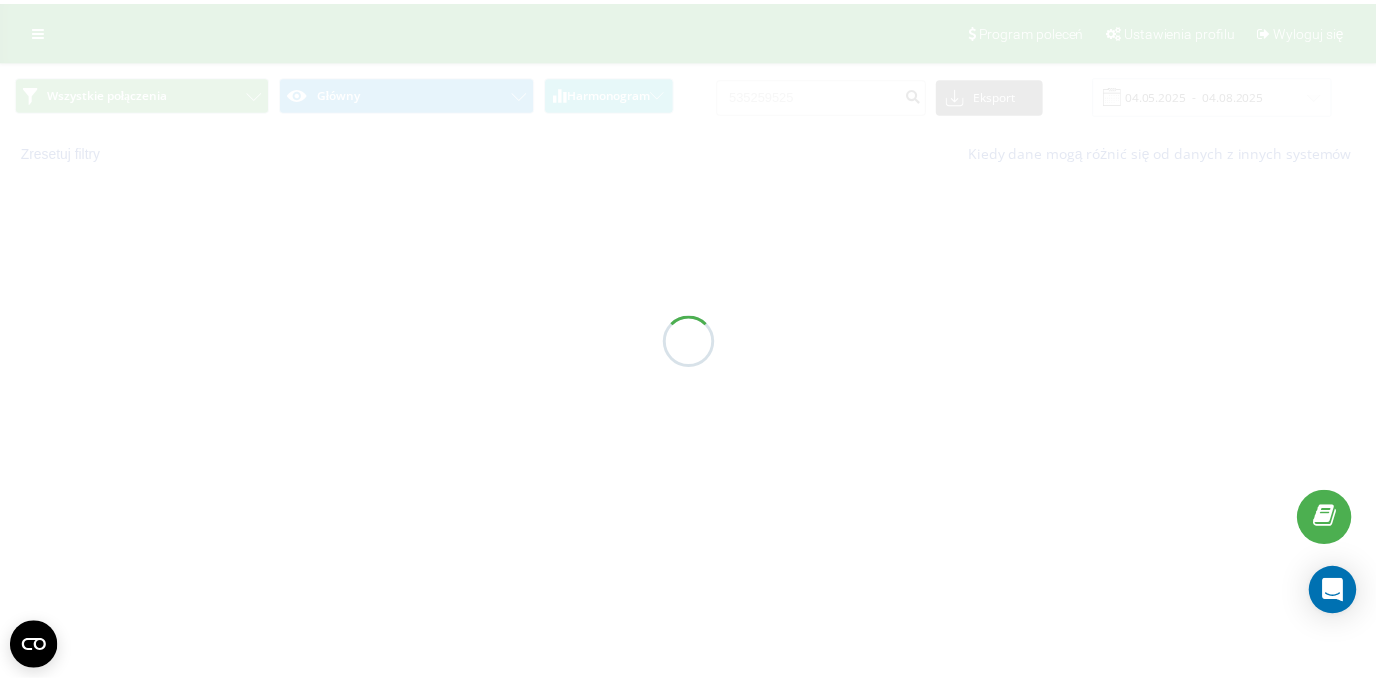 scroll, scrollTop: 0, scrollLeft: 0, axis: both 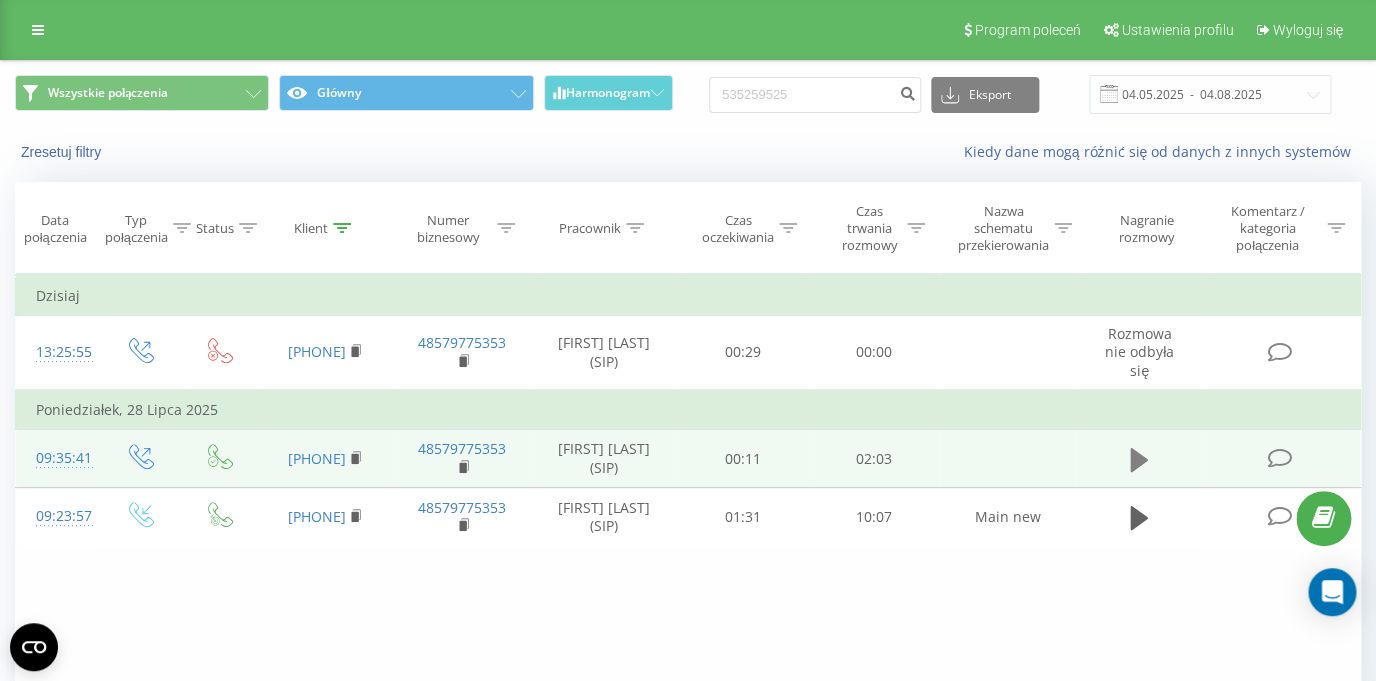 click 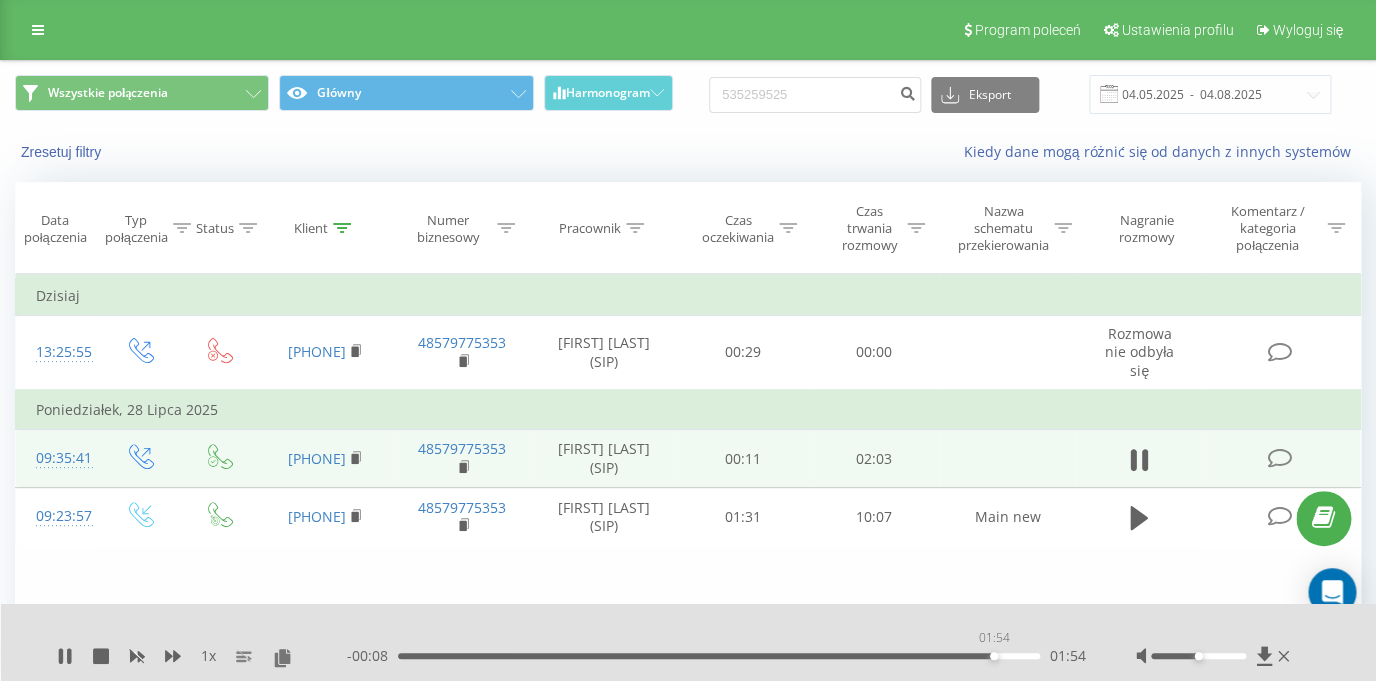 click on "01:54" at bounding box center [719, 656] 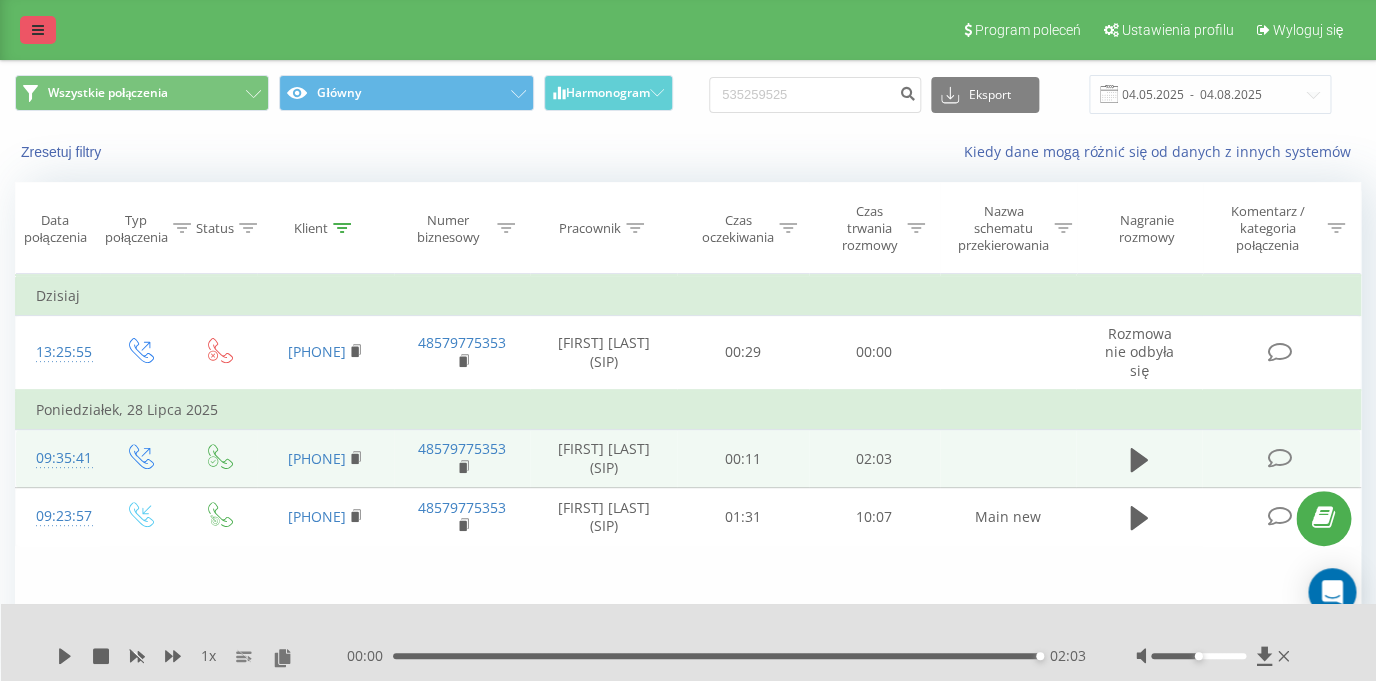 click at bounding box center [38, 30] 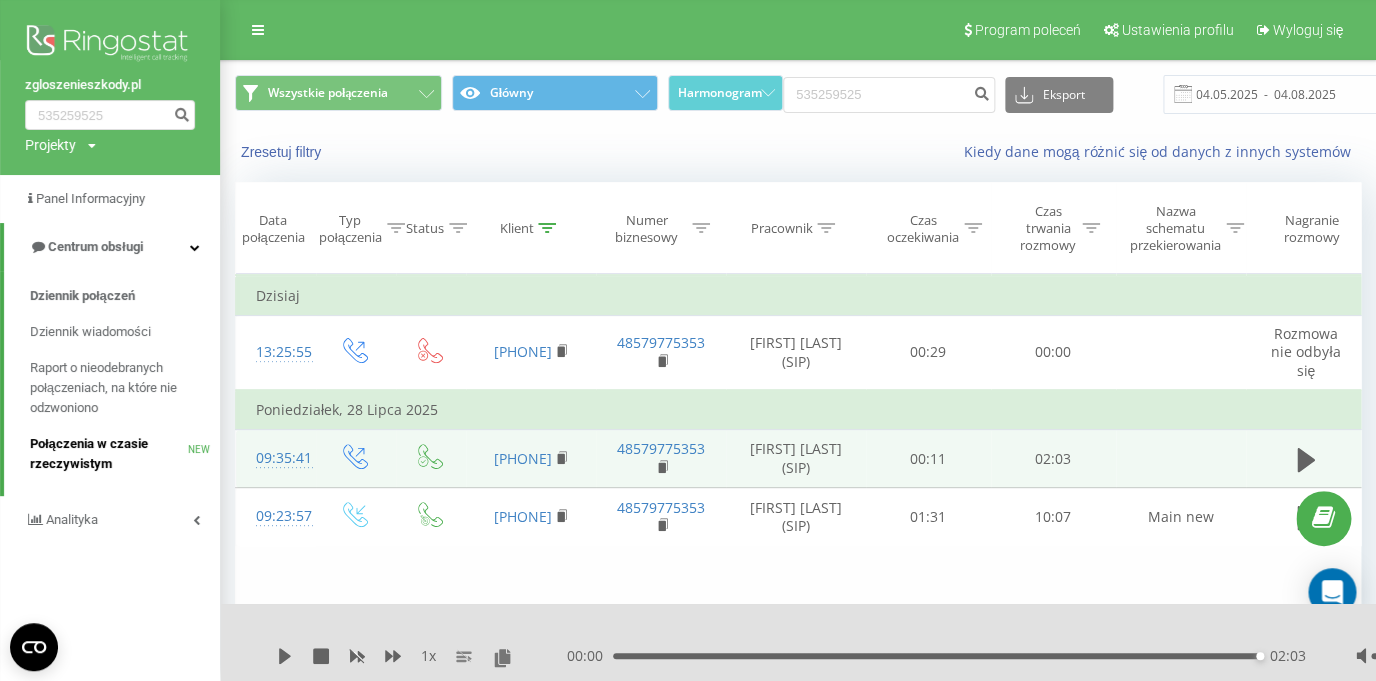 click on "Połączenia w czasie rzeczywistym" at bounding box center [109, 454] 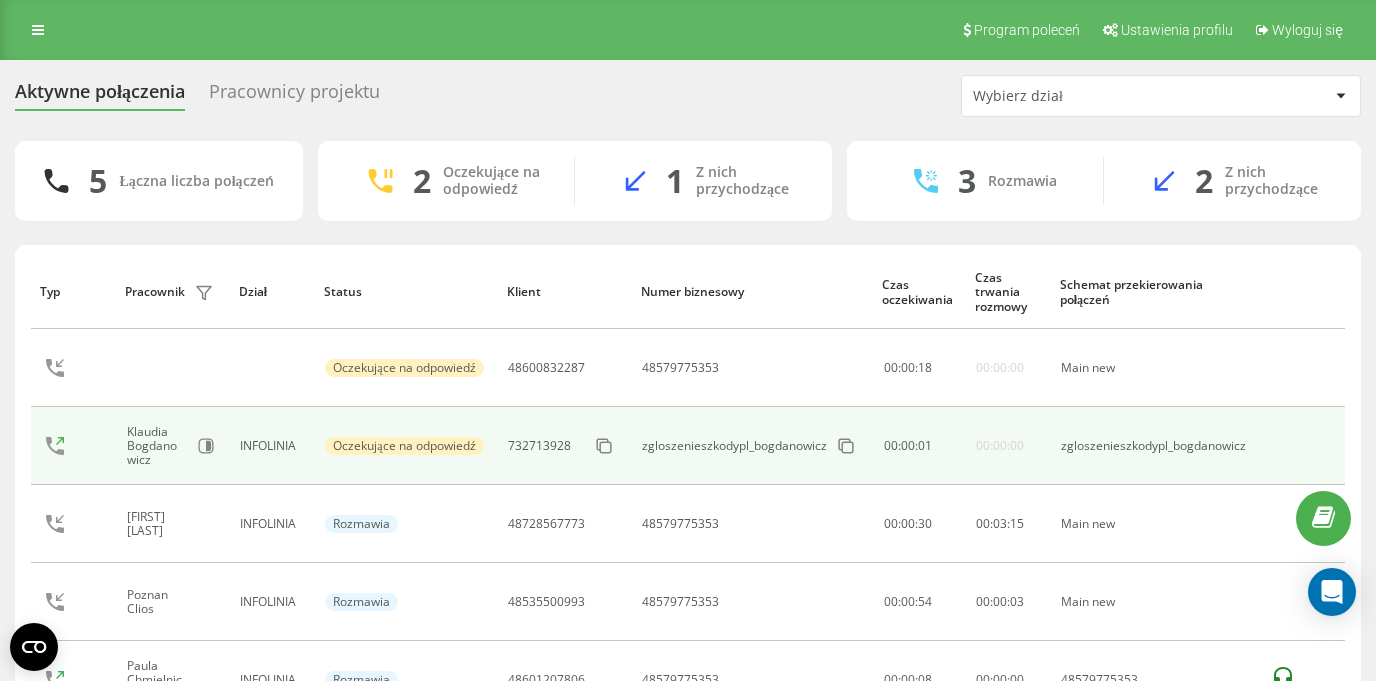 scroll, scrollTop: 0, scrollLeft: 0, axis: both 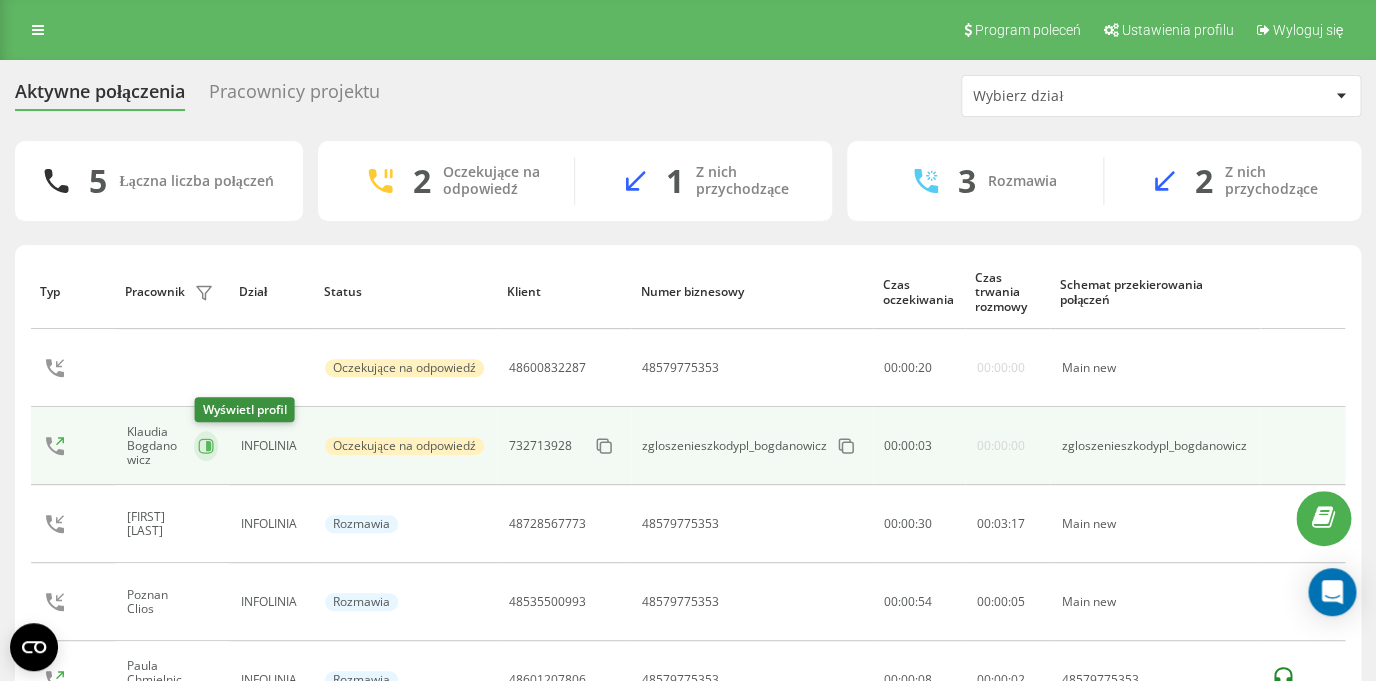 click 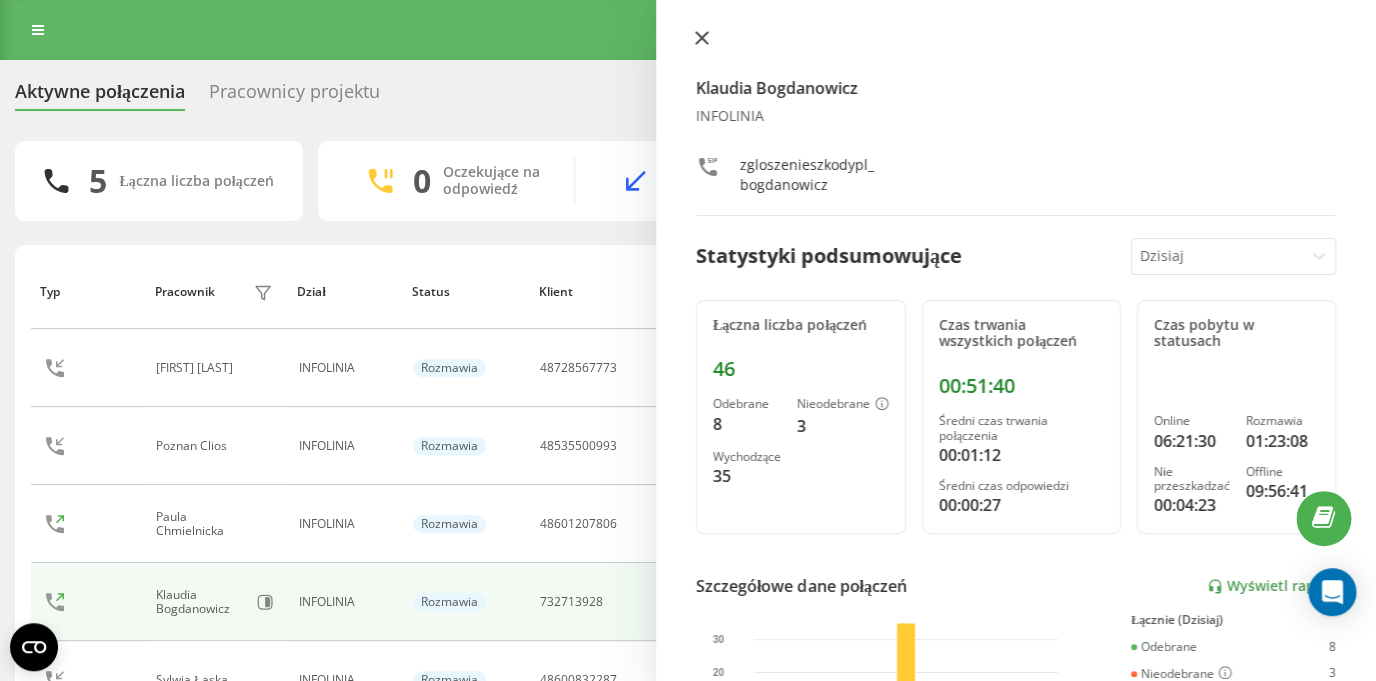 drag, startPoint x: 230, startPoint y: 374, endPoint x: 701, endPoint y: 38, distance: 578.5646 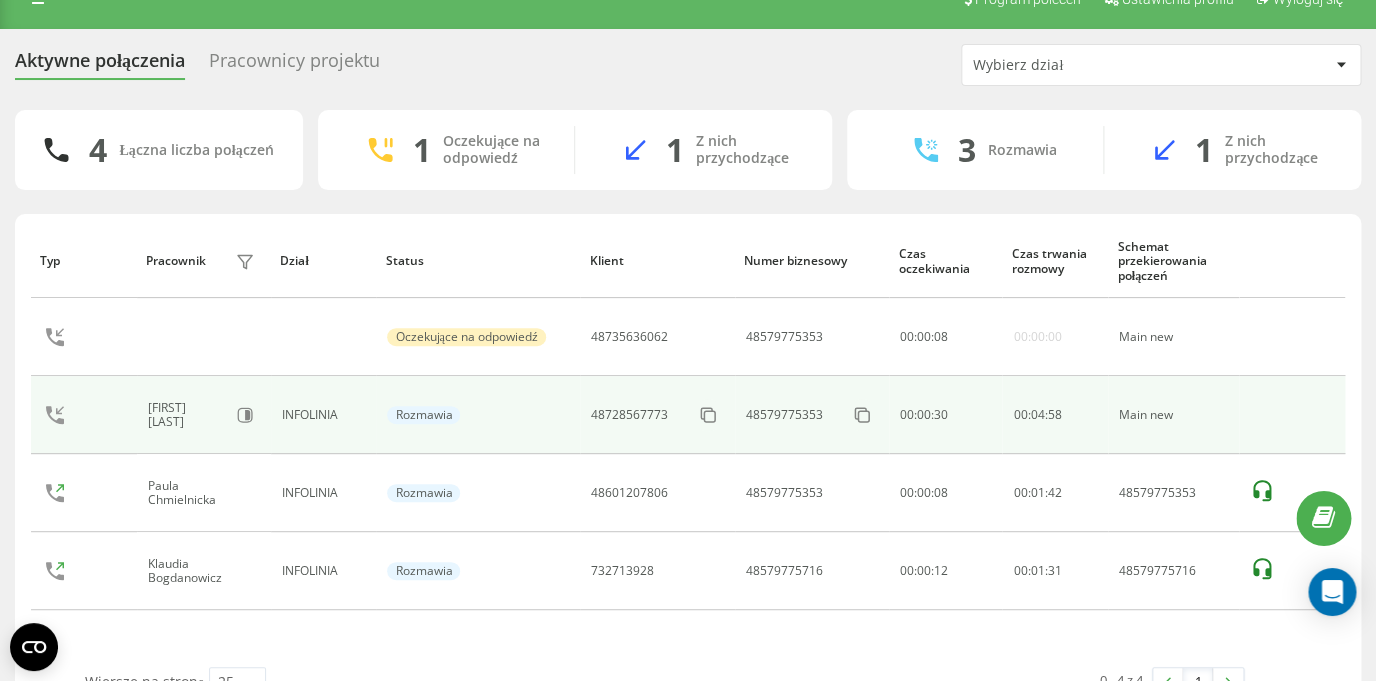 scroll, scrollTop: 32, scrollLeft: 0, axis: vertical 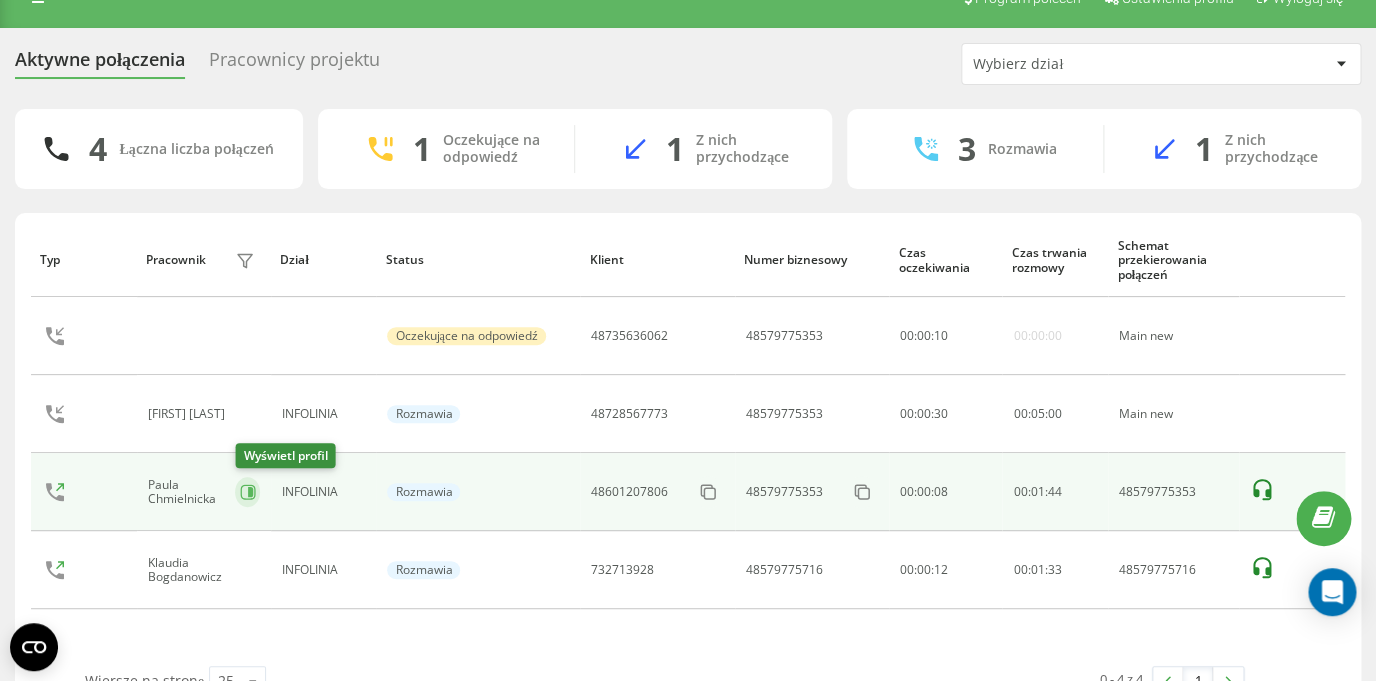 click 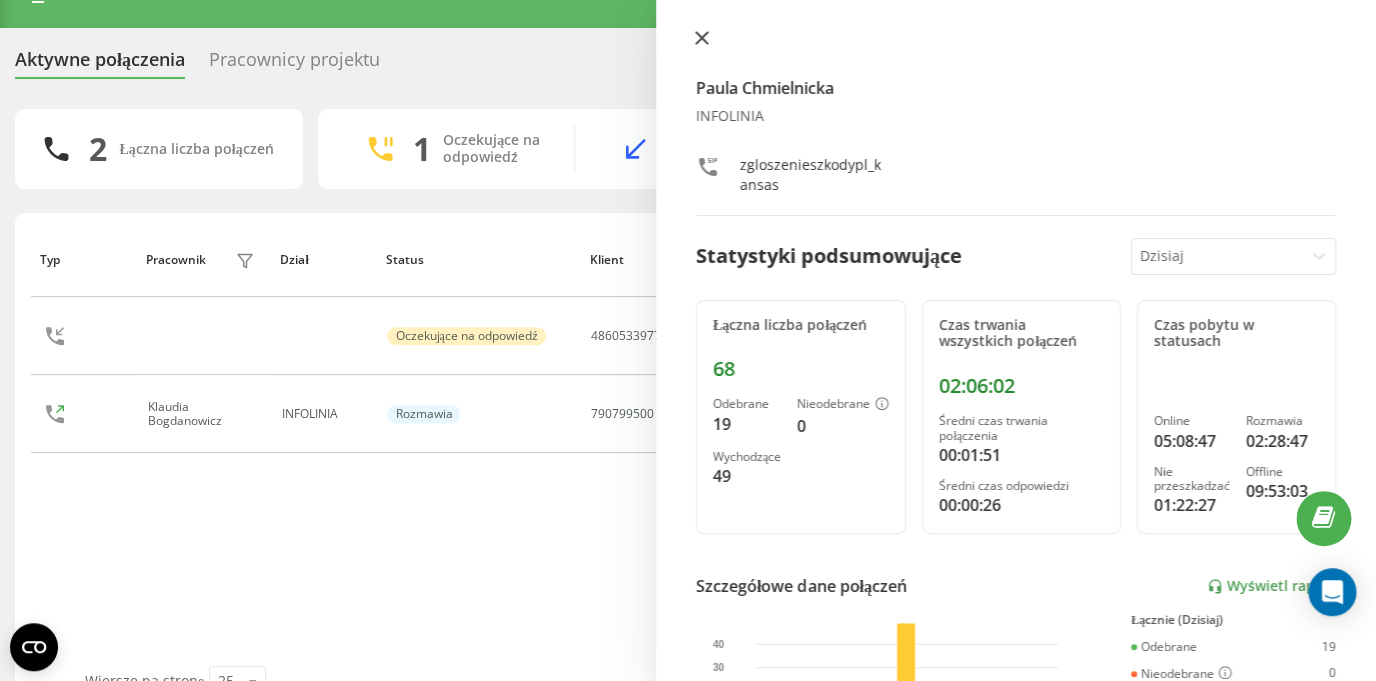 click 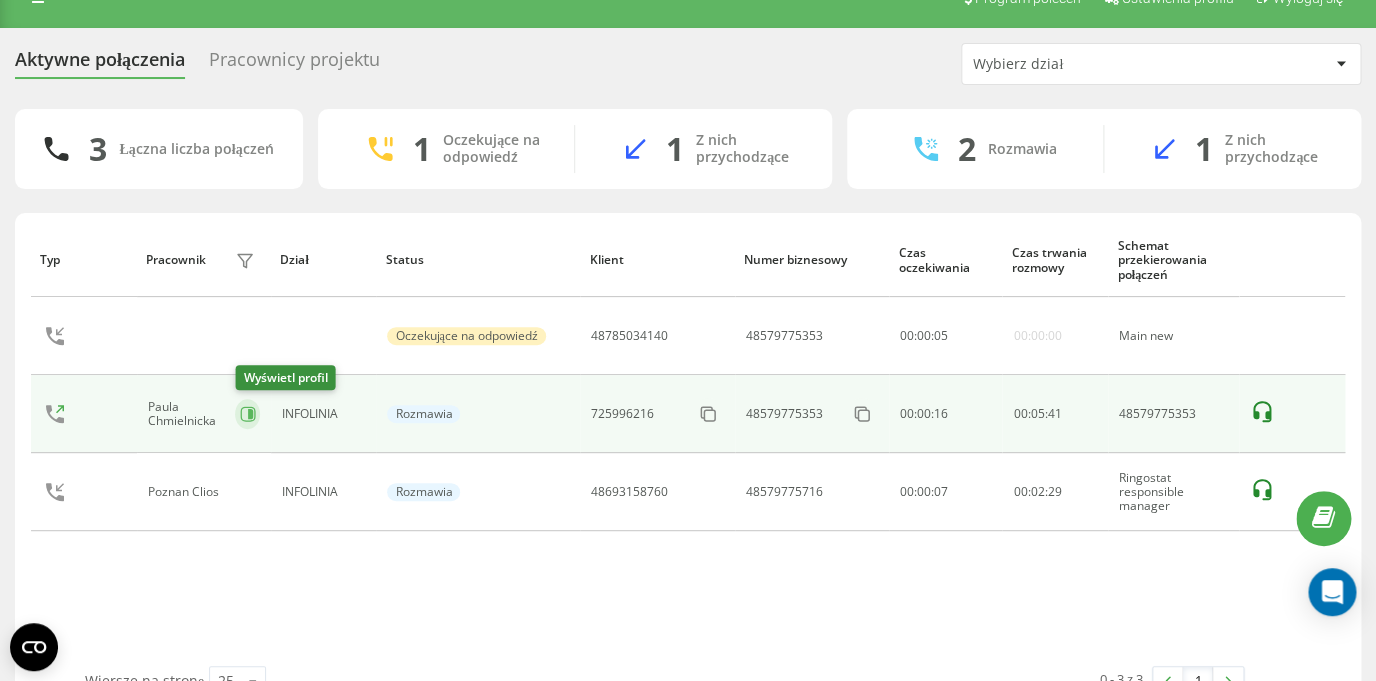 click 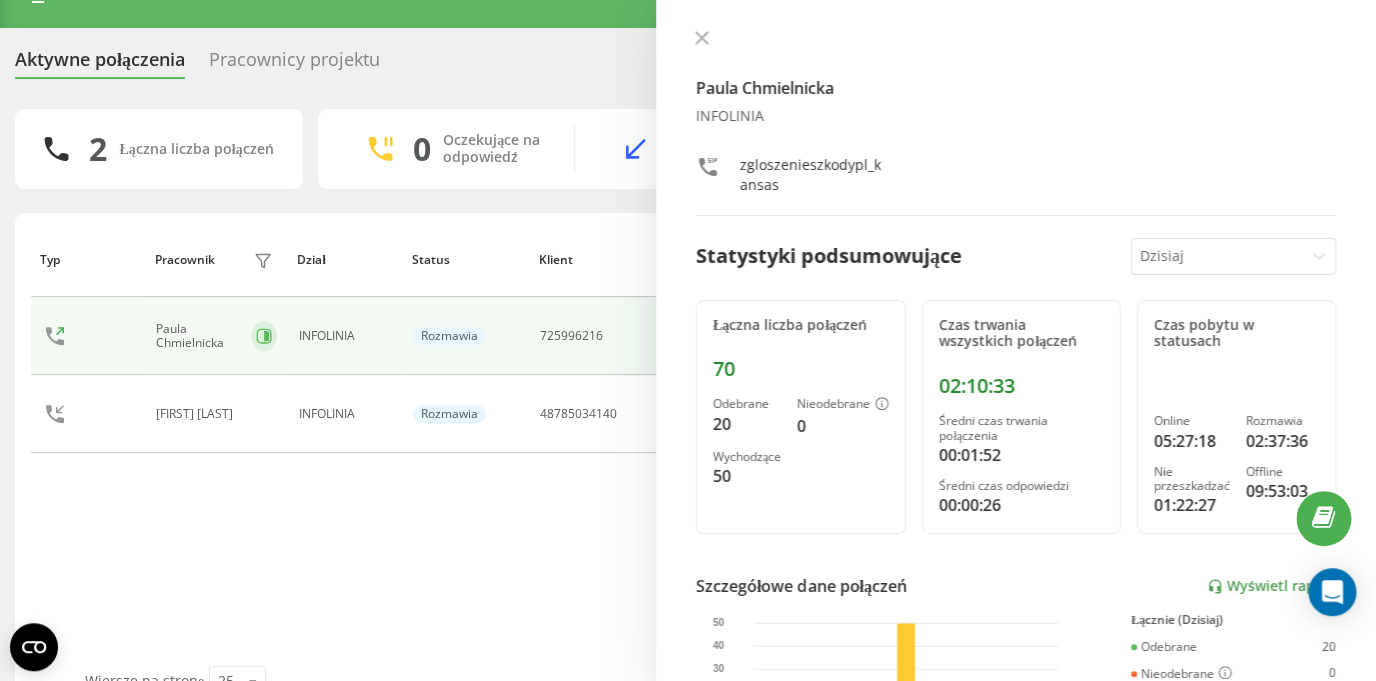 click 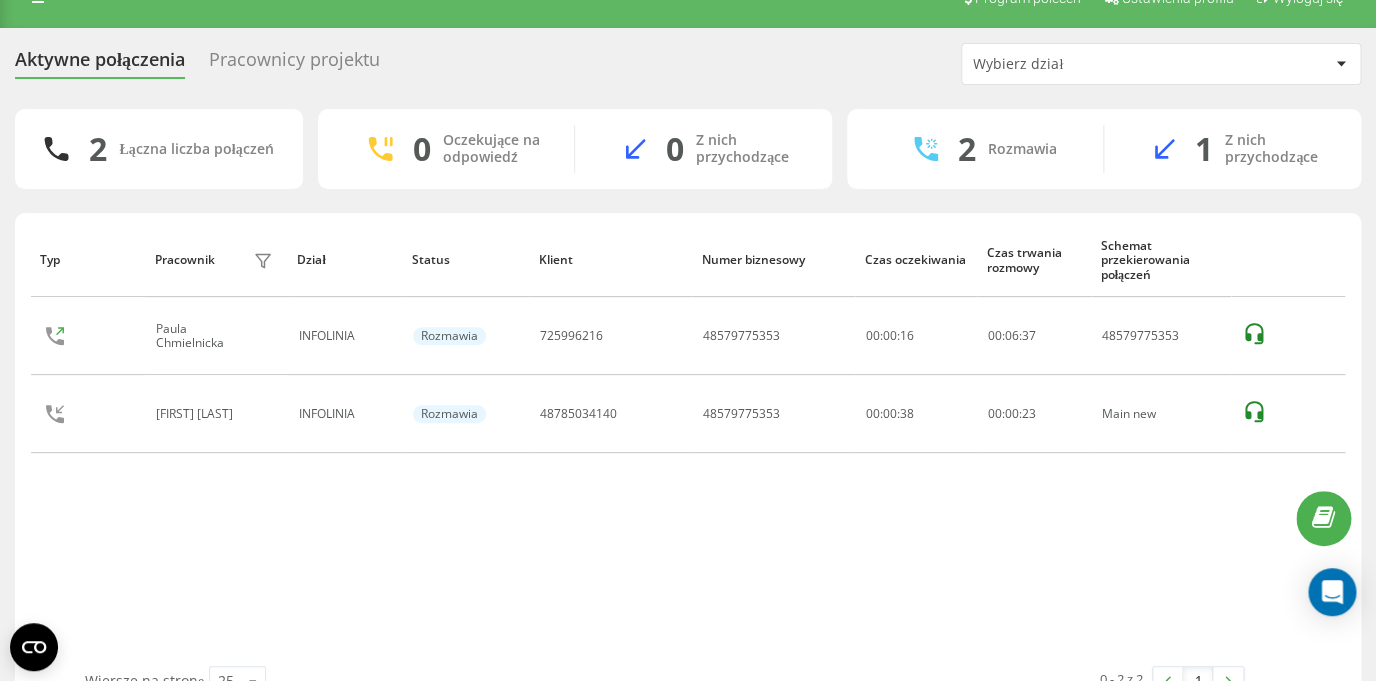 click on "Pracownicy projektu" at bounding box center [294, 64] 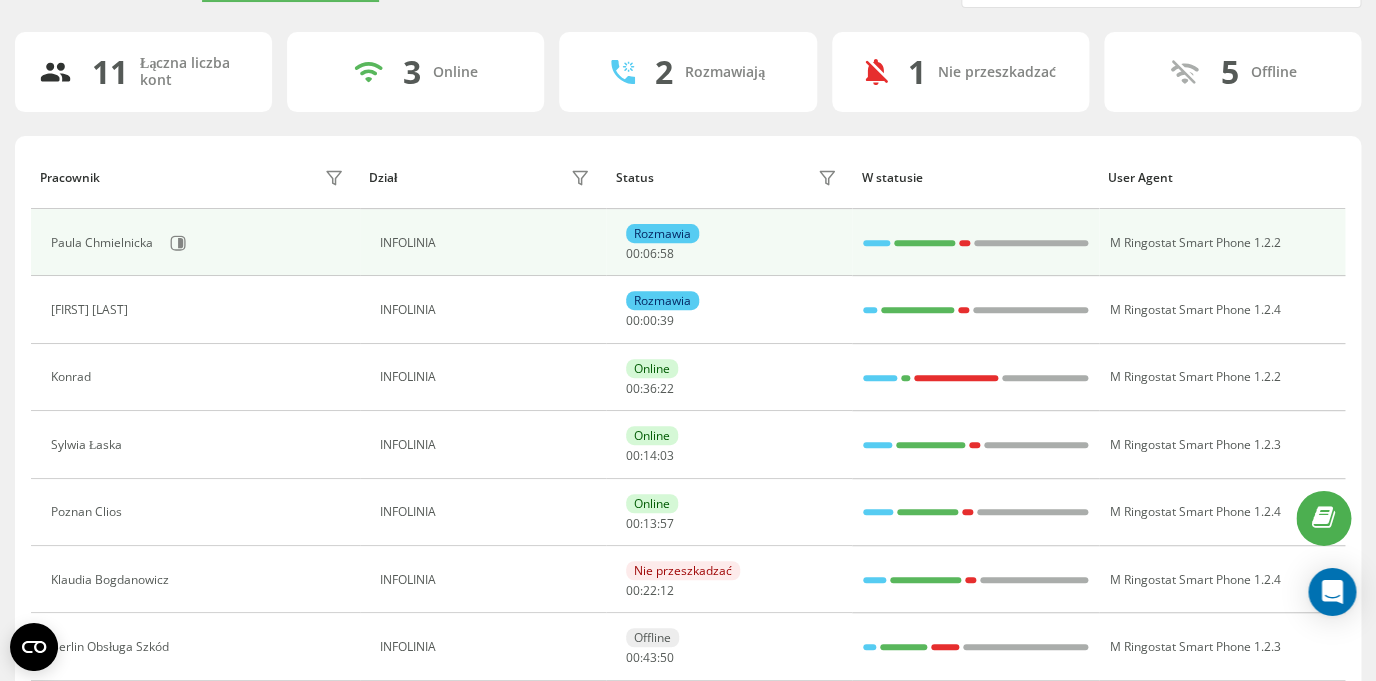 scroll, scrollTop: 208, scrollLeft: 0, axis: vertical 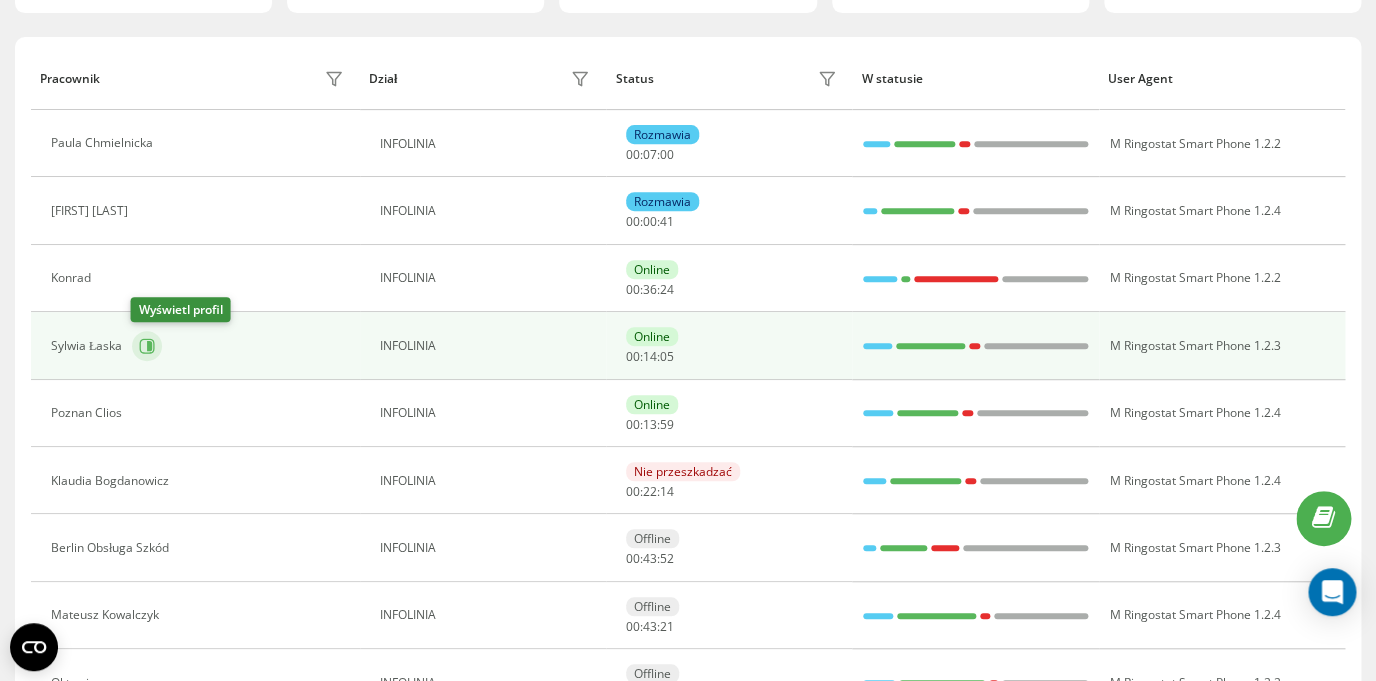 click 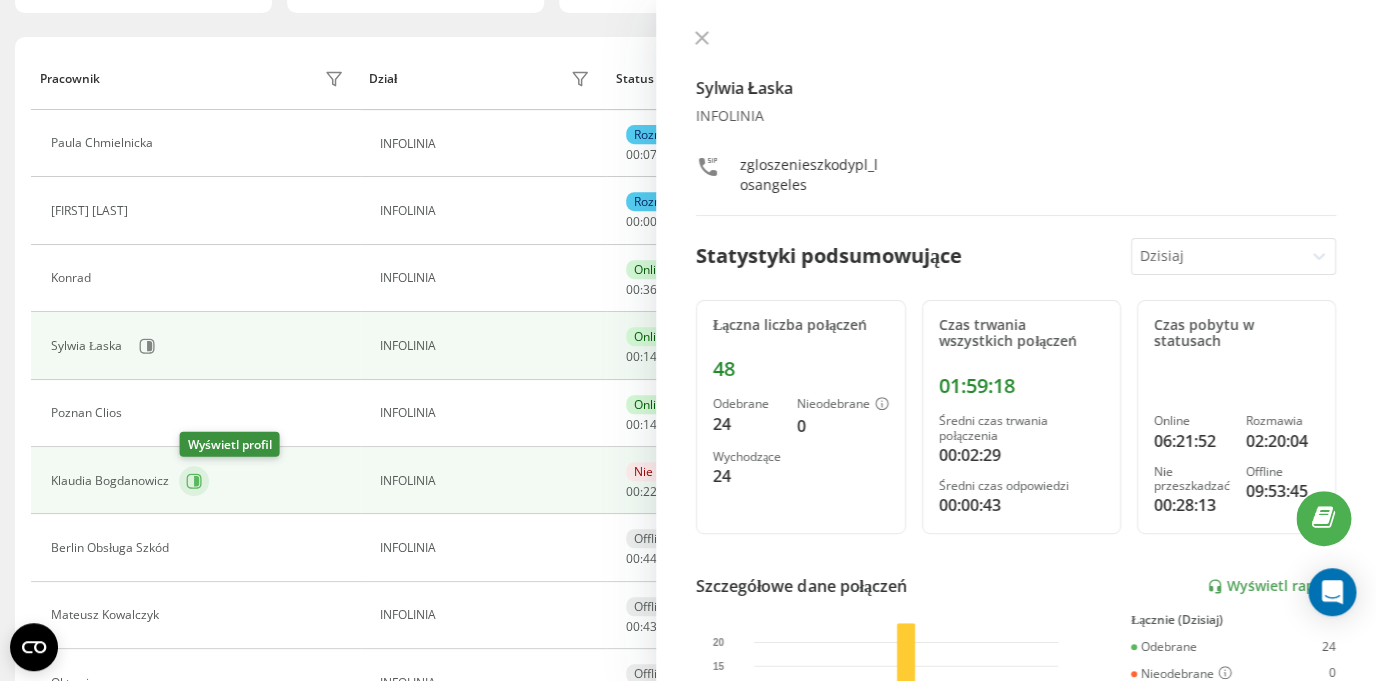 click 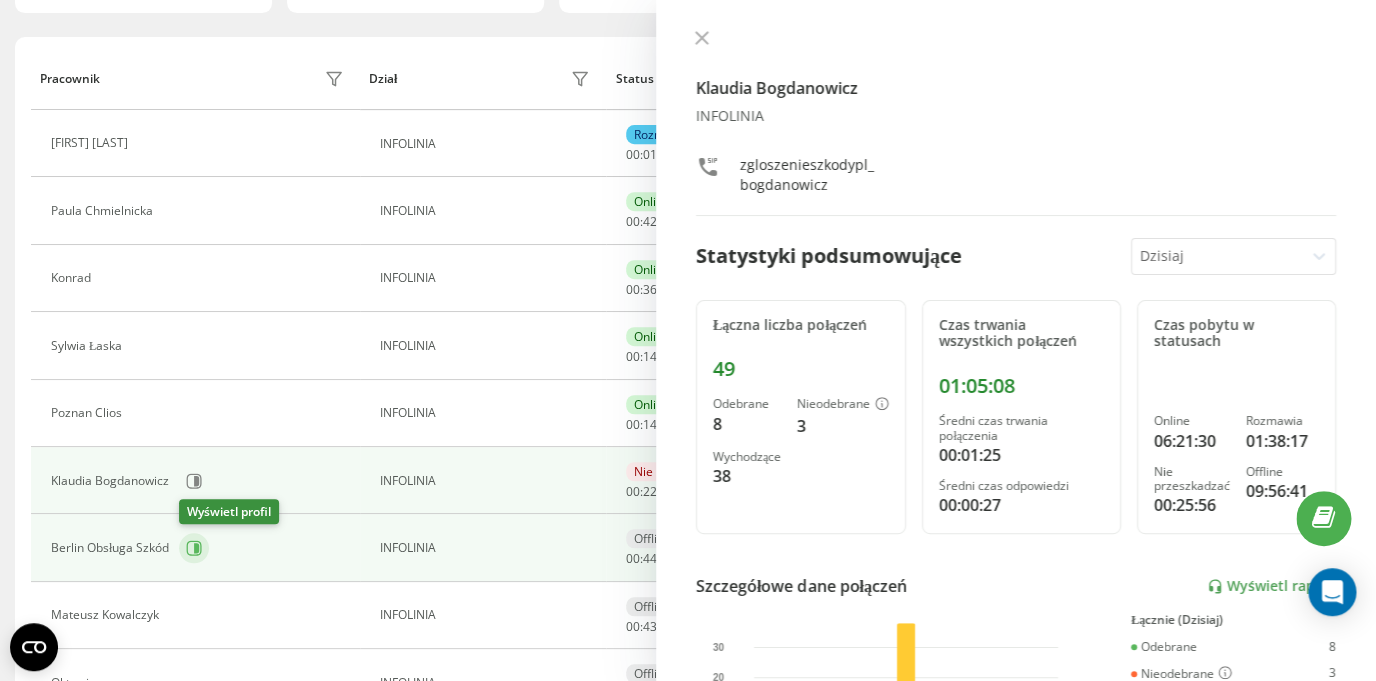 click 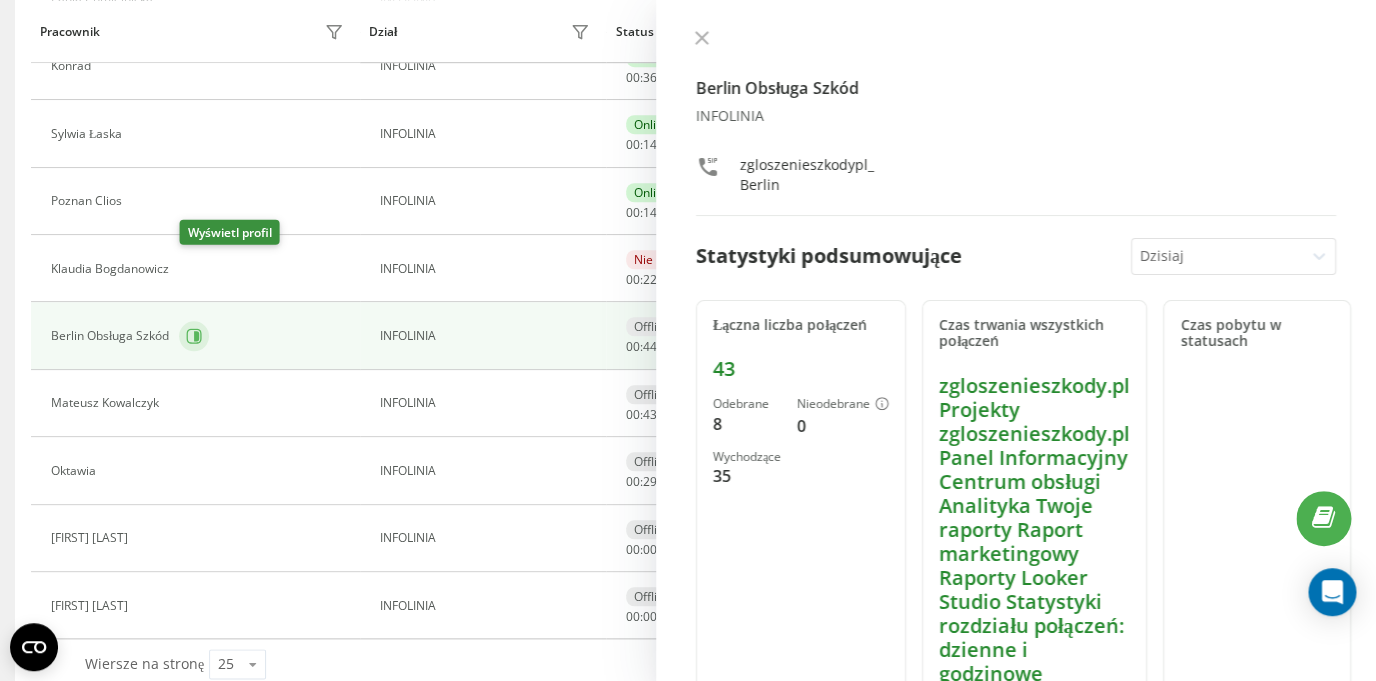 scroll, scrollTop: 454, scrollLeft: 0, axis: vertical 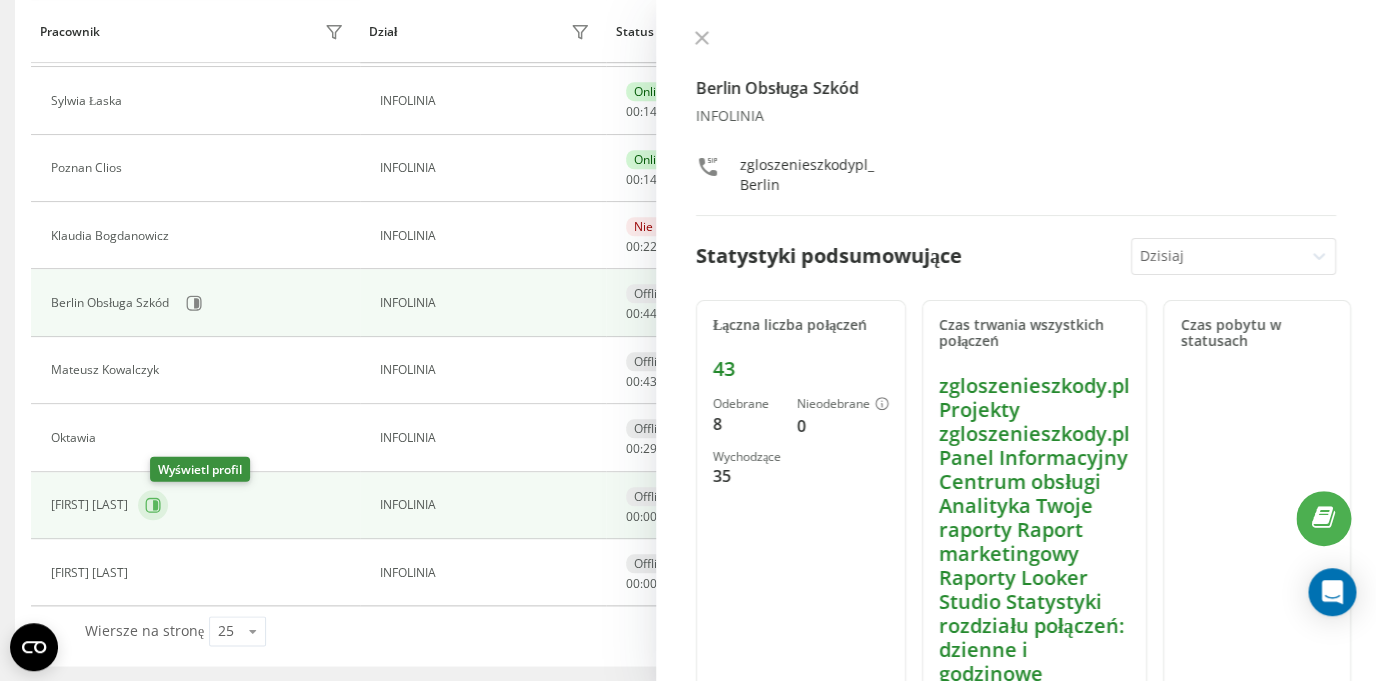 click 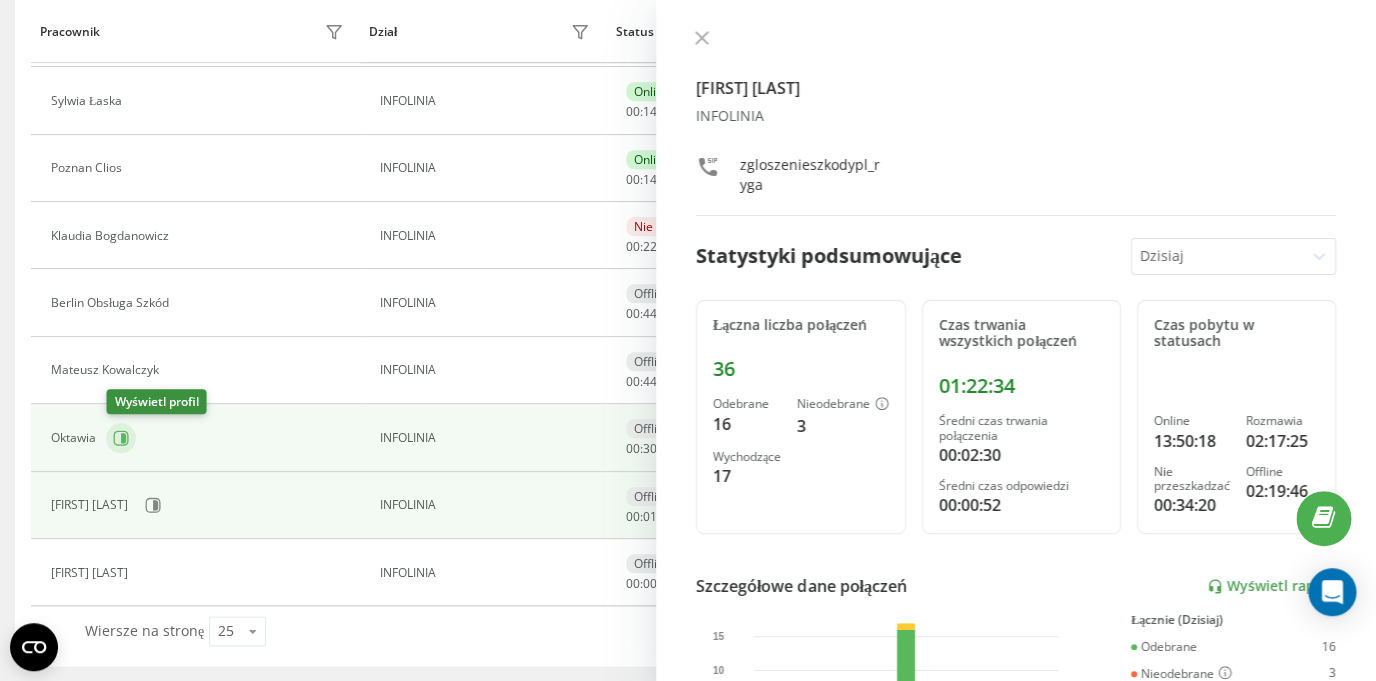 click 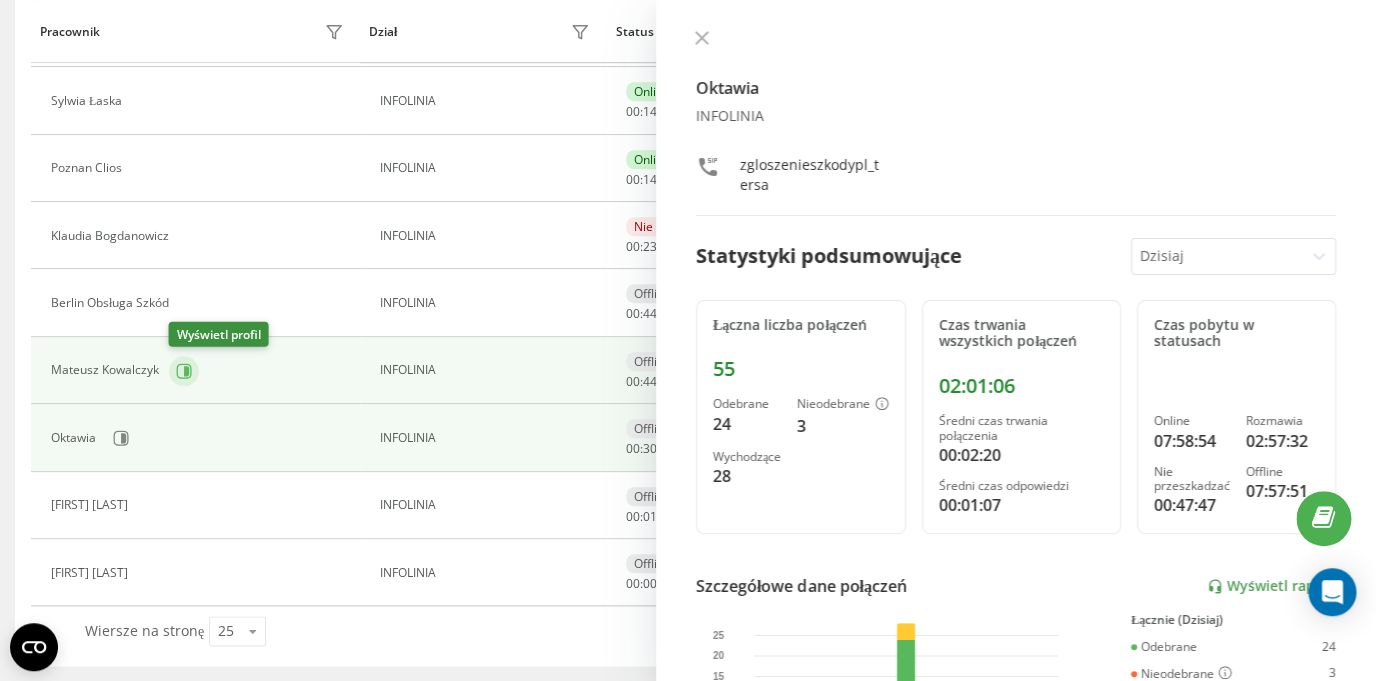click 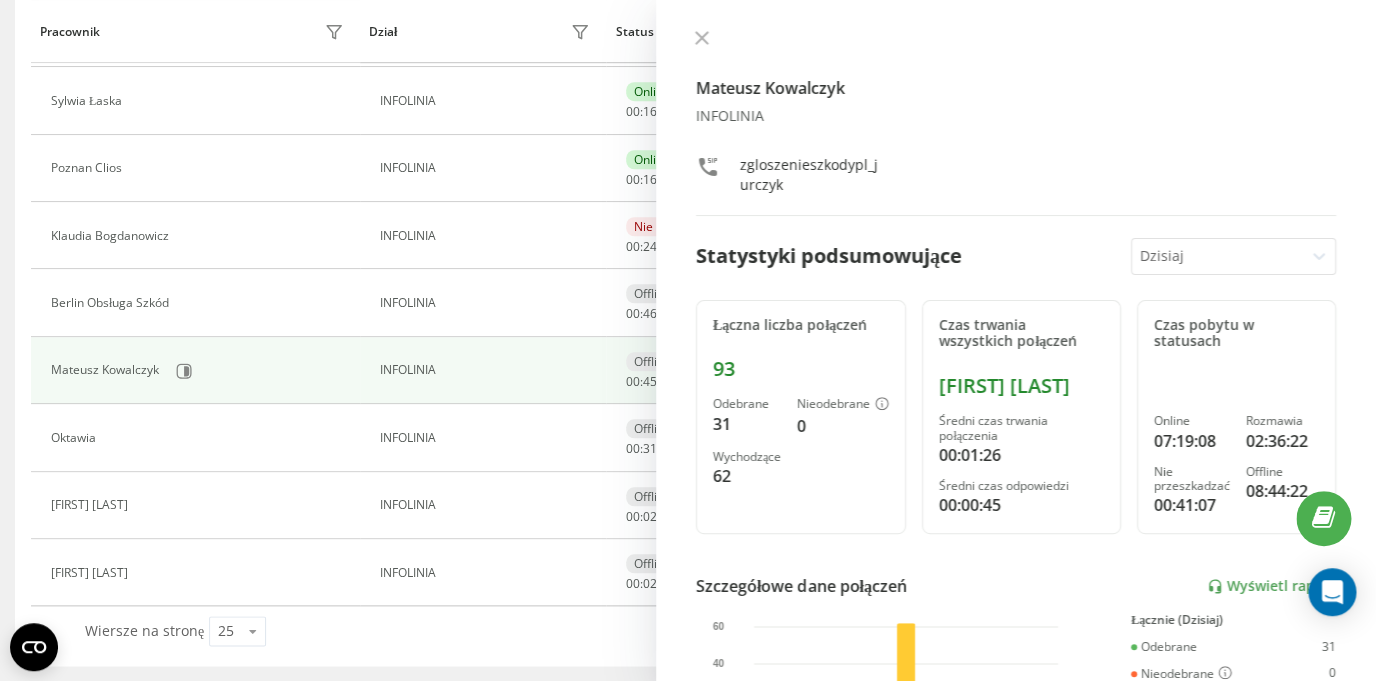 scroll, scrollTop: 184, scrollLeft: 0, axis: vertical 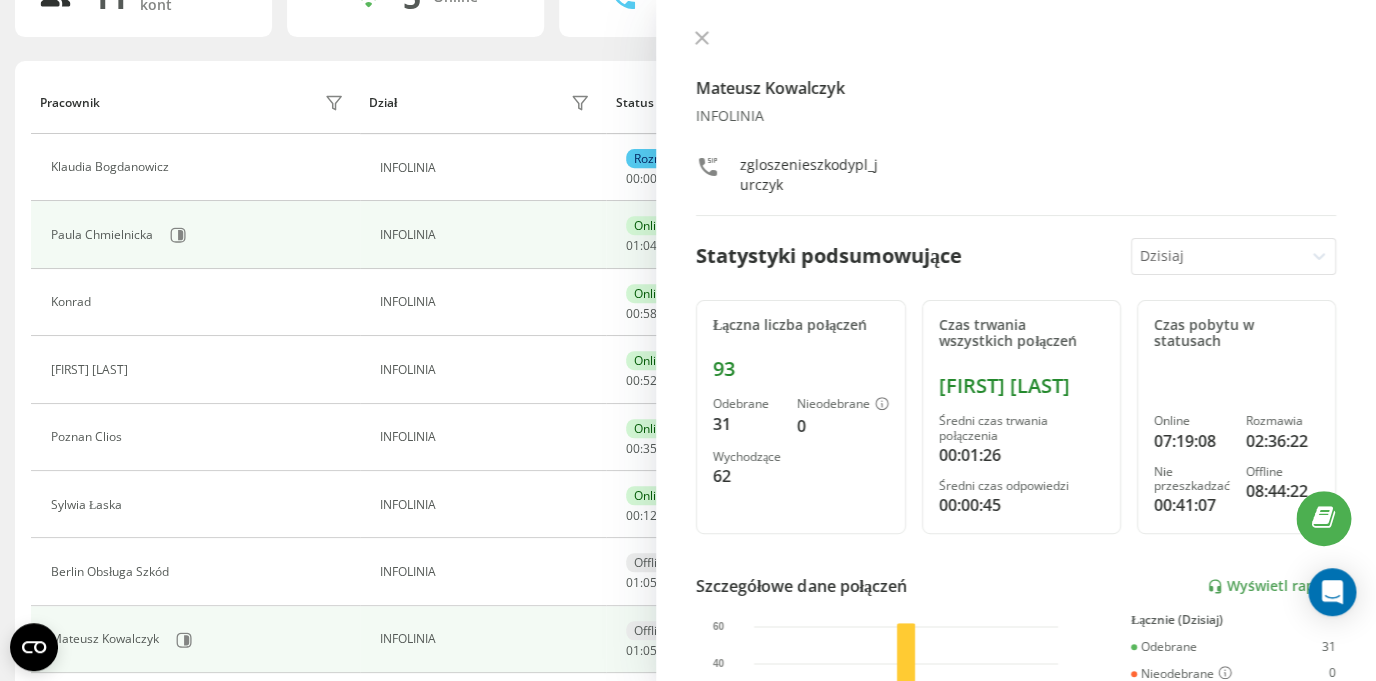 click on "Paula Chmielnicka" at bounding box center [200, 235] 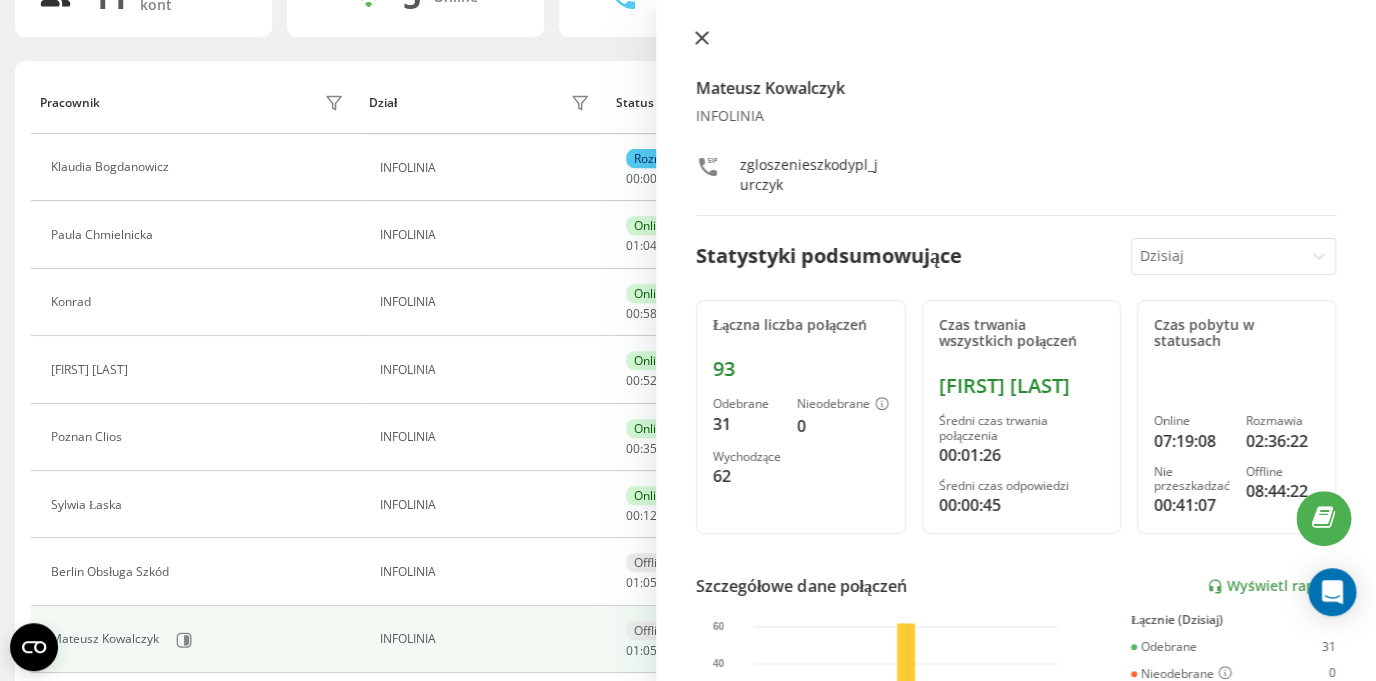 click 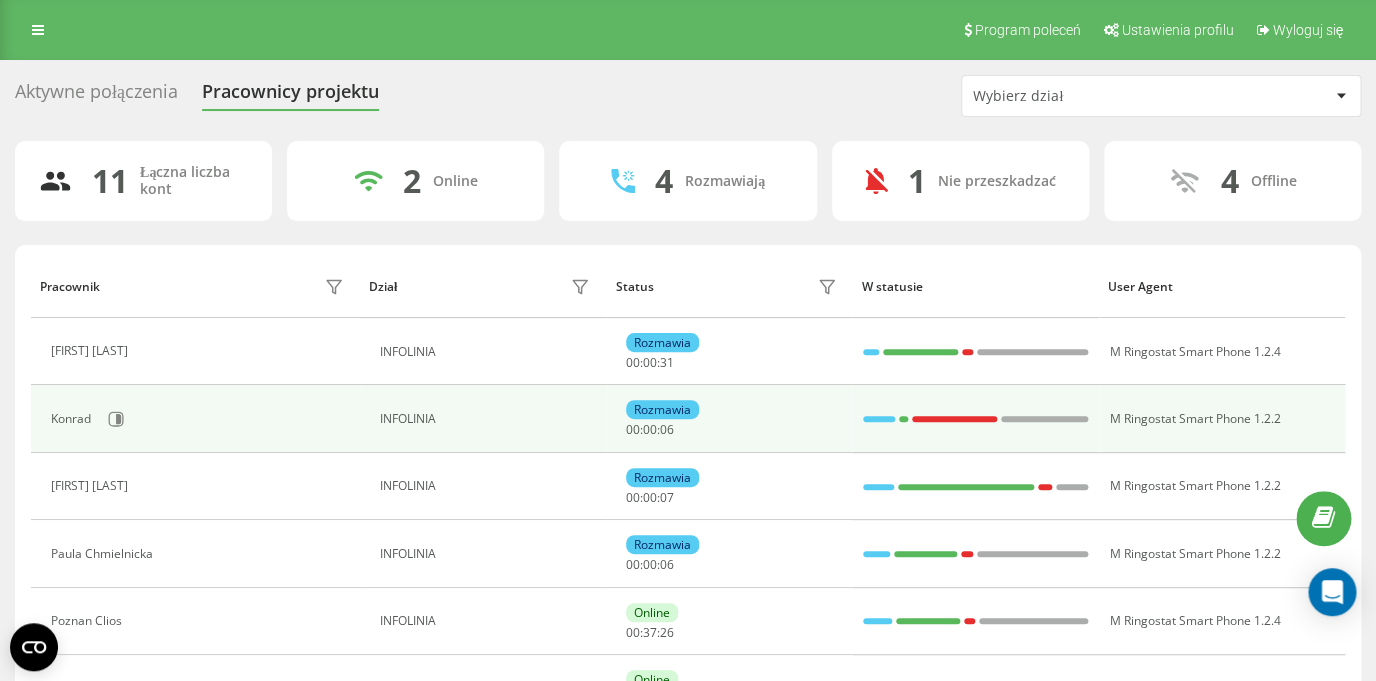 scroll, scrollTop: 0, scrollLeft: 0, axis: both 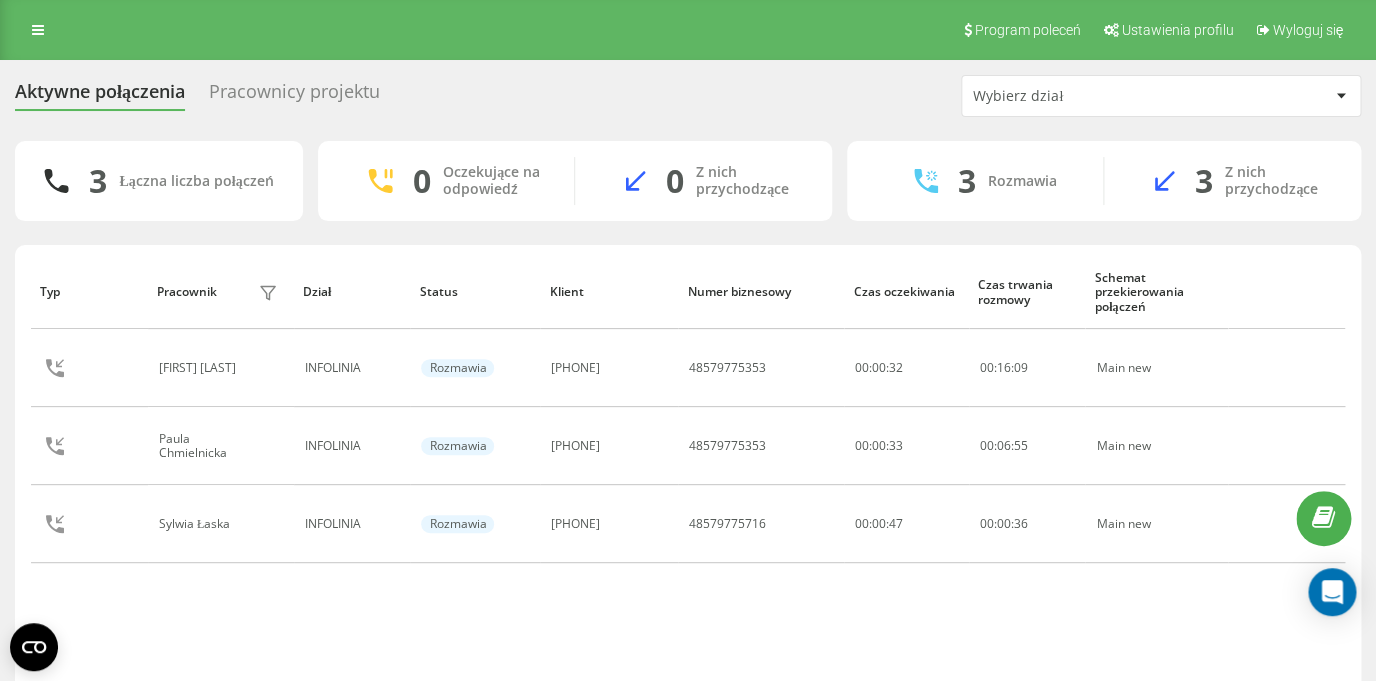 click on "Pracownicy projektu" at bounding box center (294, 96) 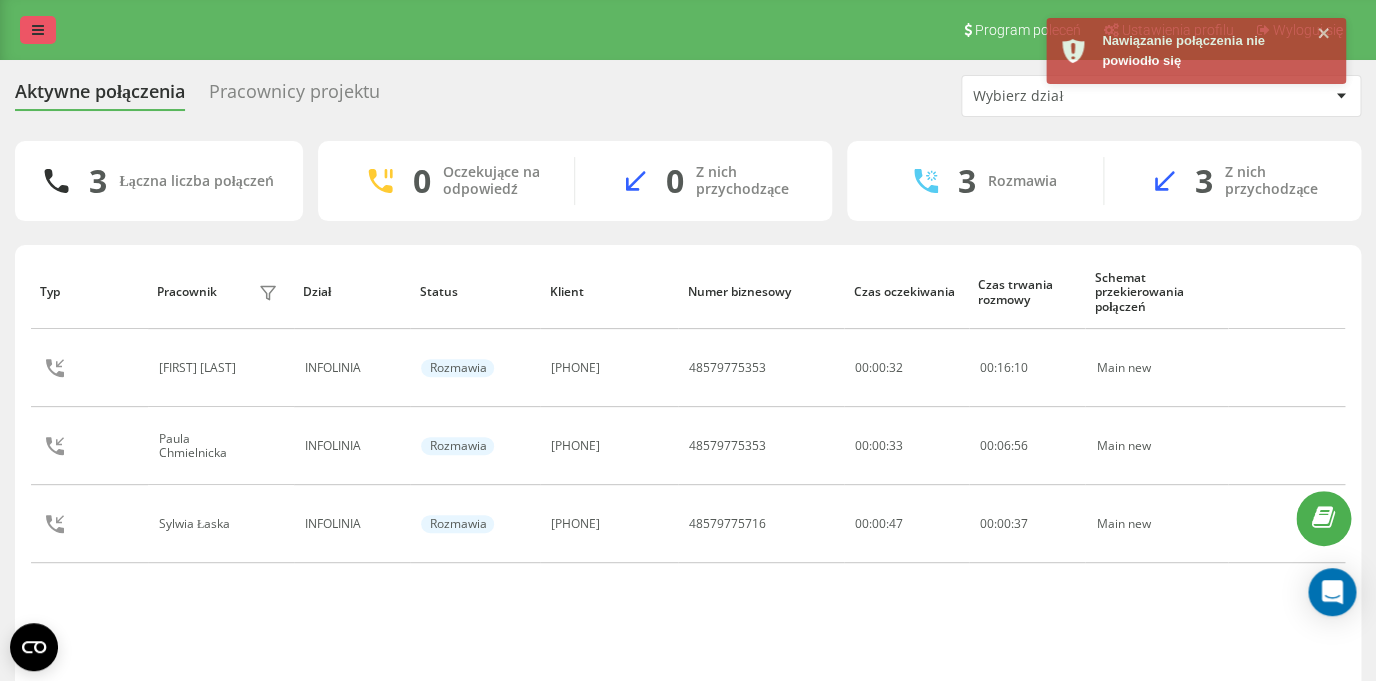 click at bounding box center (38, 30) 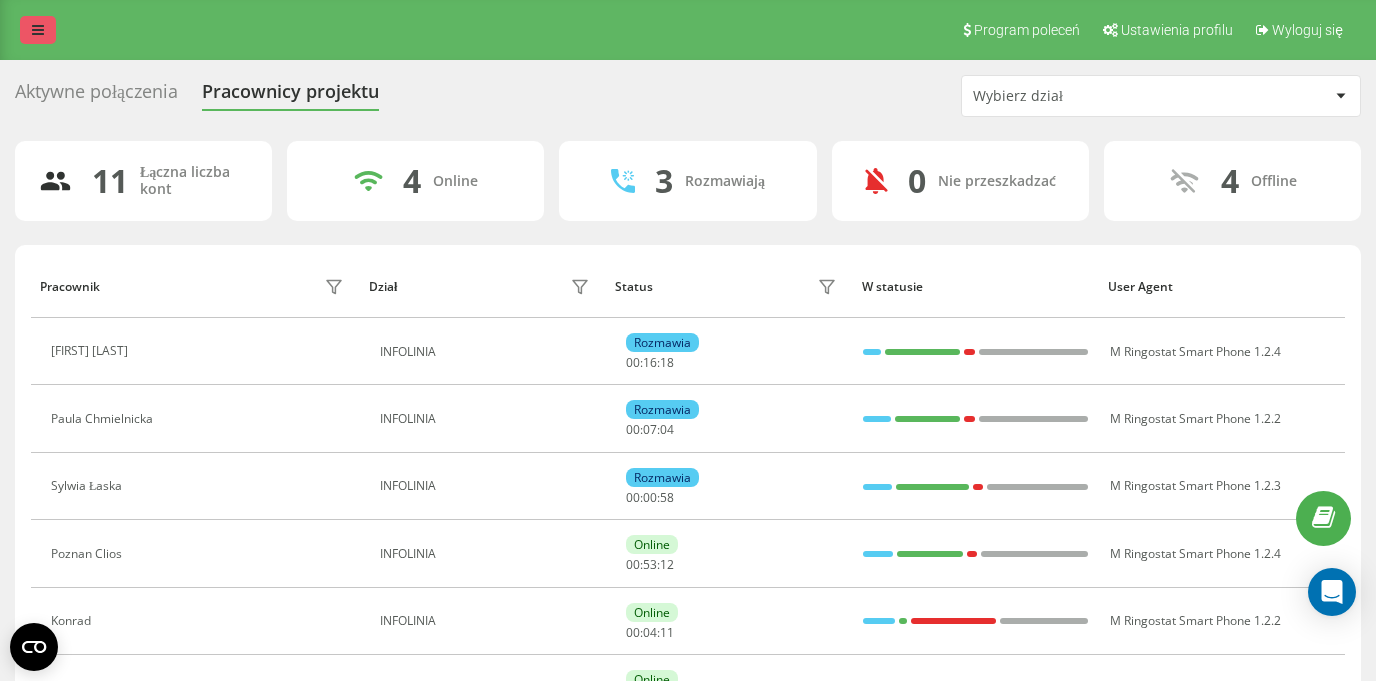scroll, scrollTop: 0, scrollLeft: 0, axis: both 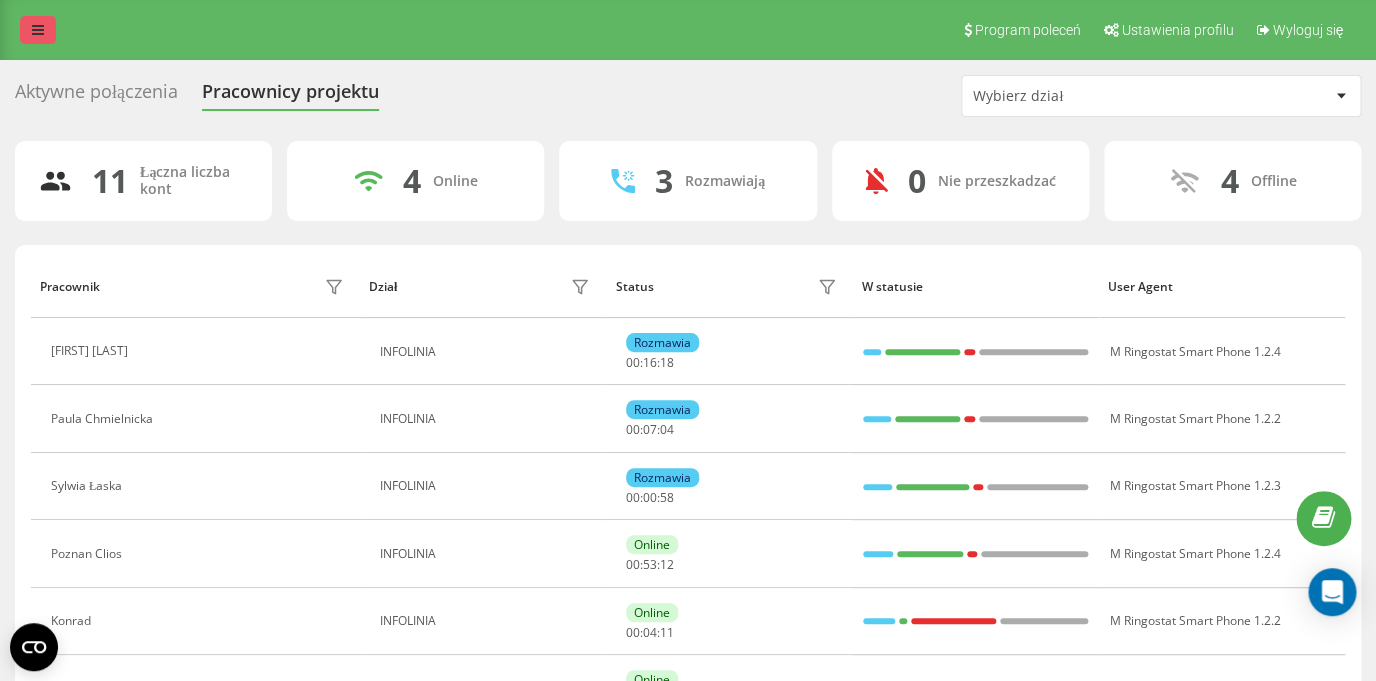 click at bounding box center (38, 30) 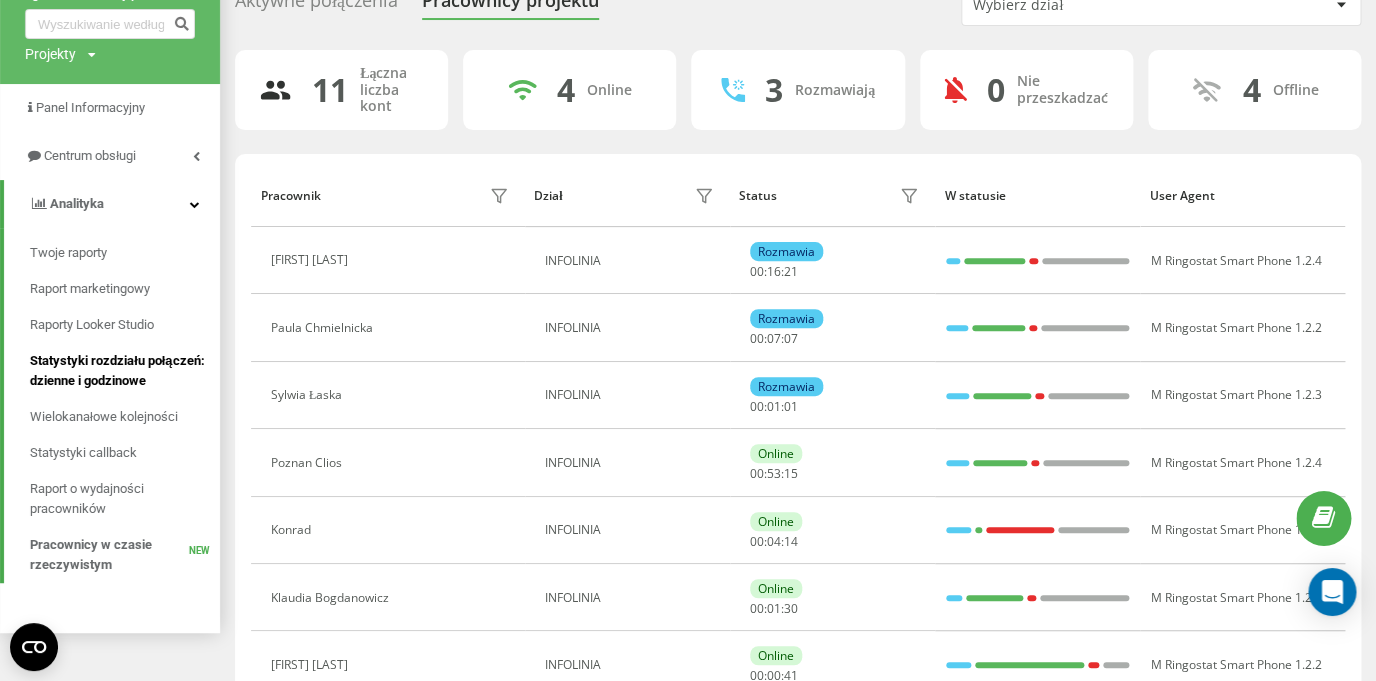 scroll, scrollTop: 160, scrollLeft: 0, axis: vertical 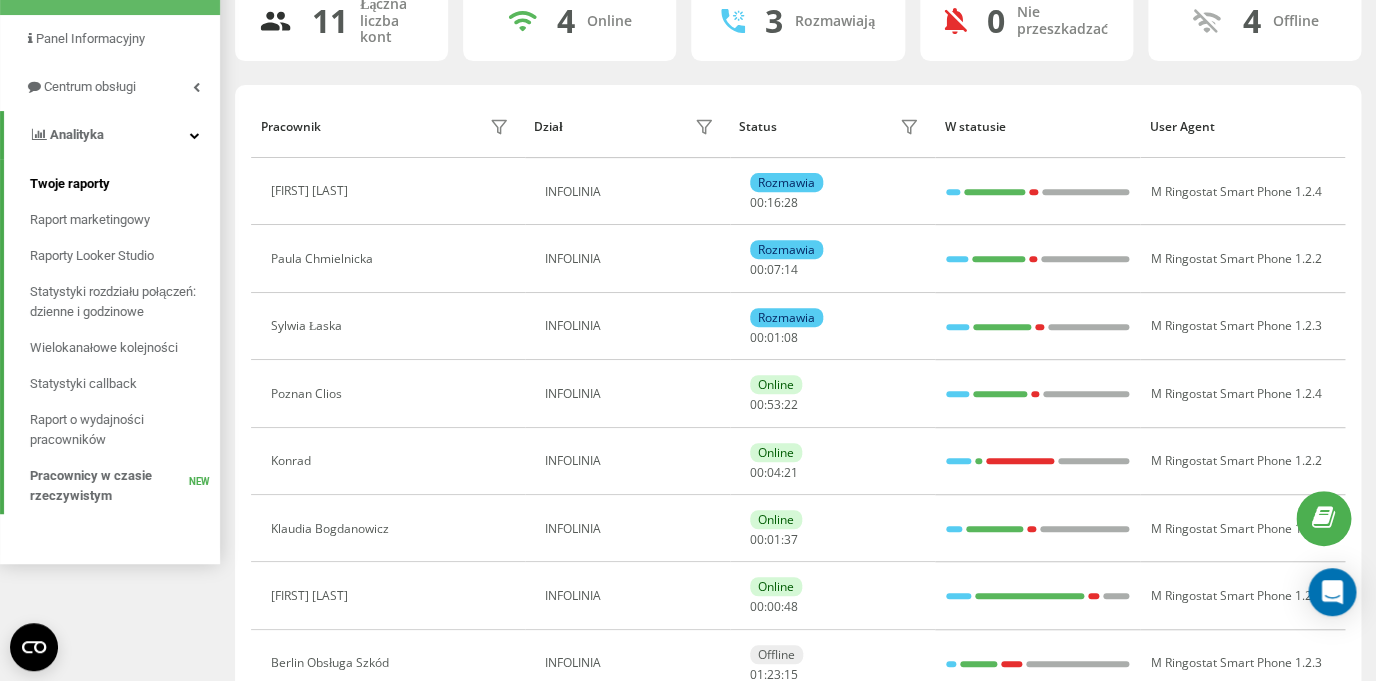 click on "Twoje raporty" at bounding box center (70, 184) 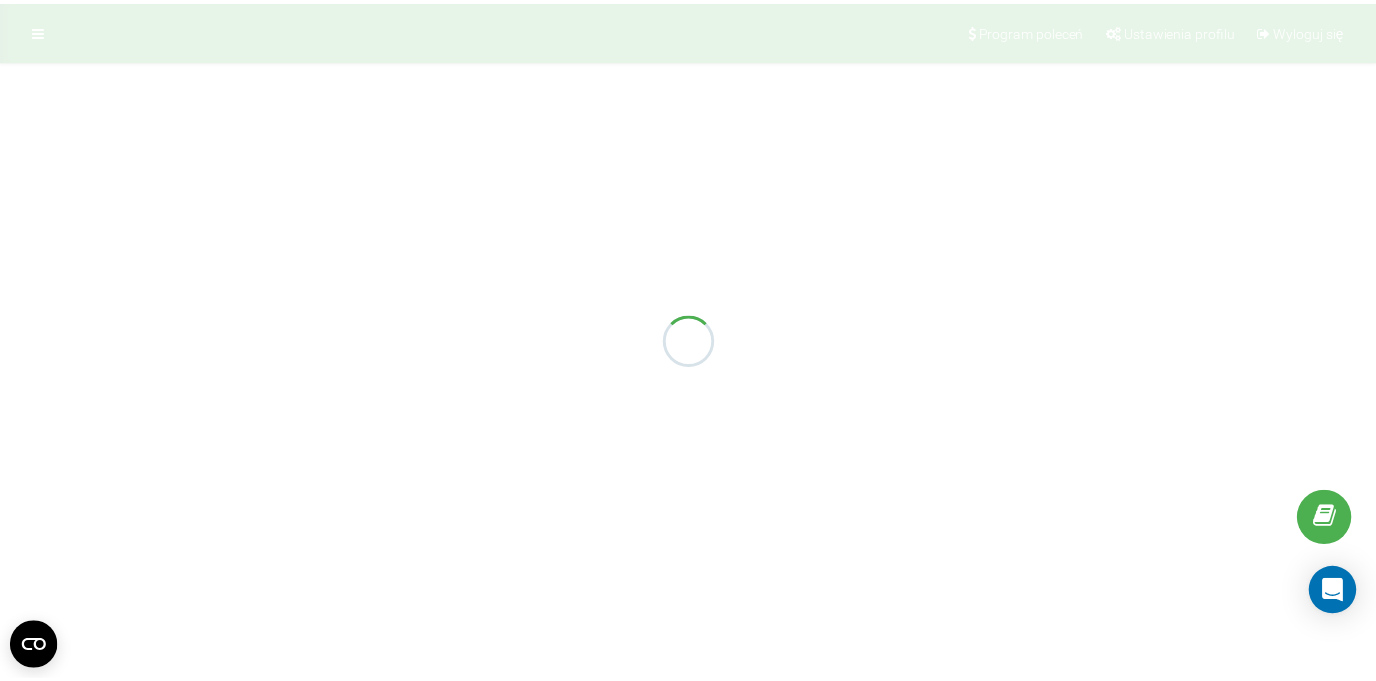 scroll, scrollTop: 0, scrollLeft: 0, axis: both 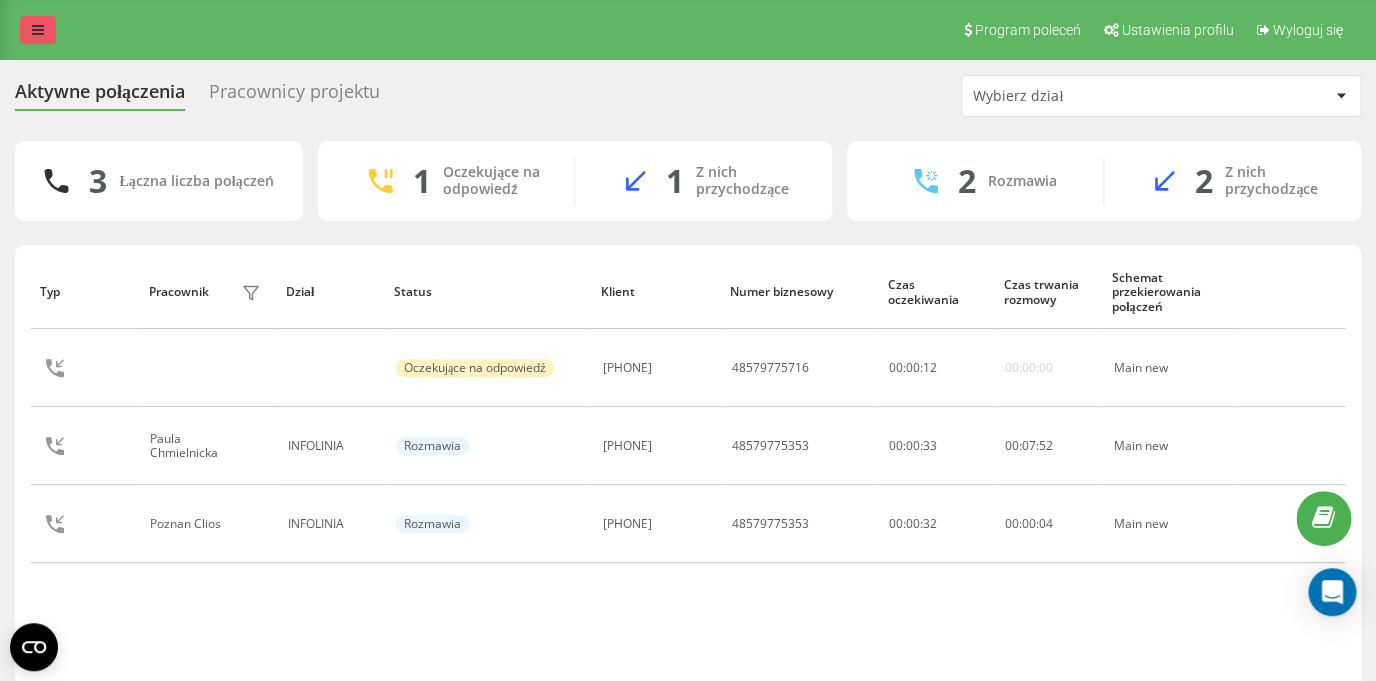 click at bounding box center [38, 30] 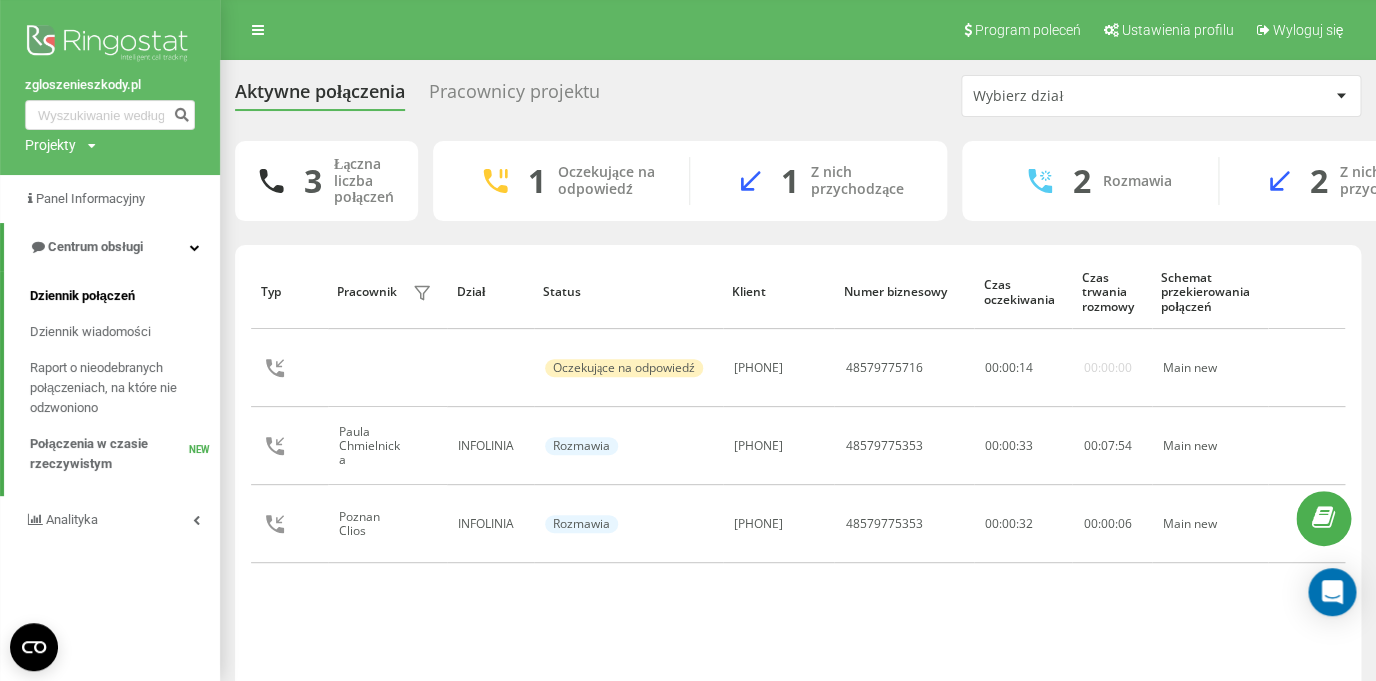 click on "Dziennik połączeń" at bounding box center [82, 296] 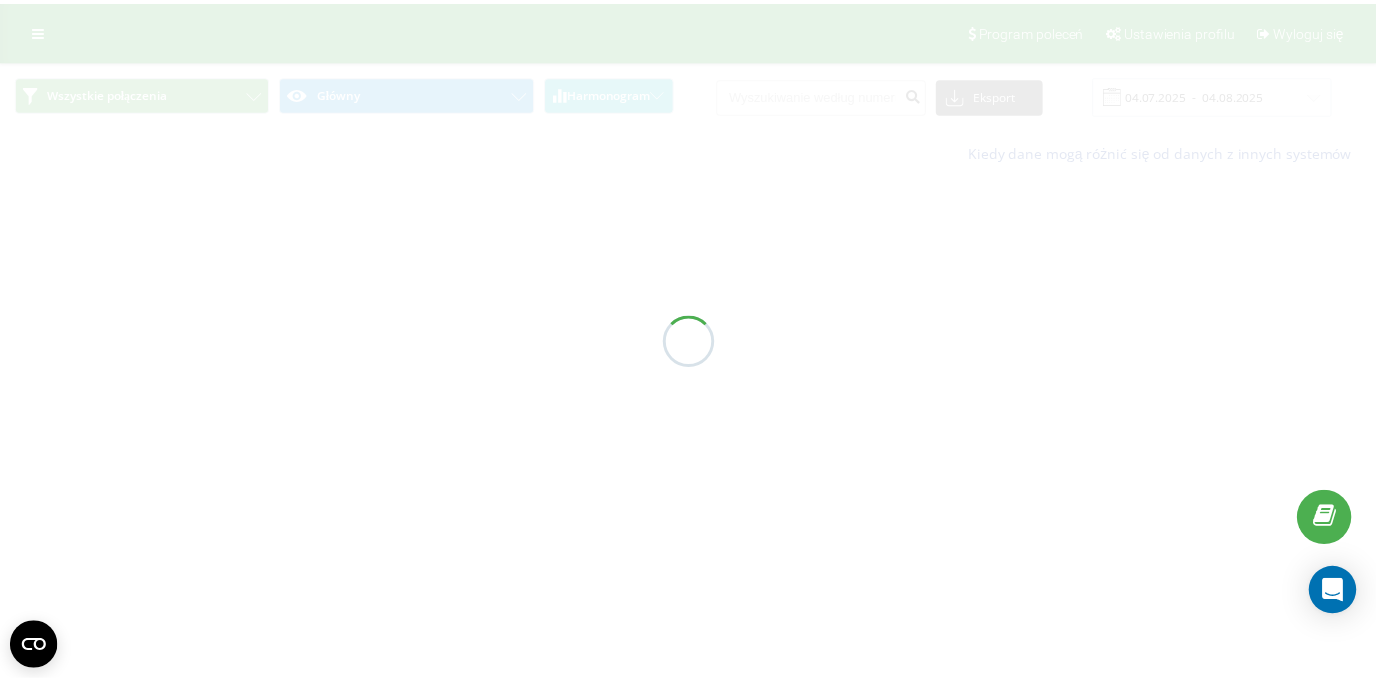 scroll, scrollTop: 0, scrollLeft: 0, axis: both 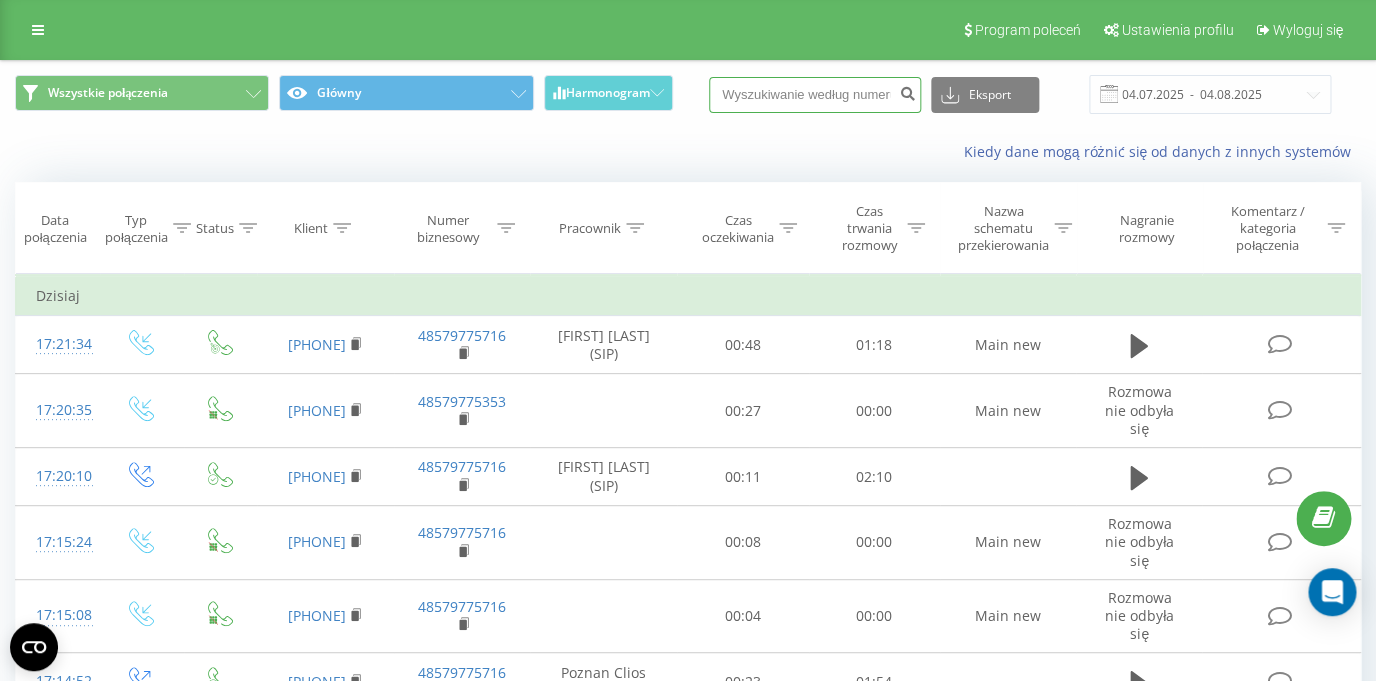 click at bounding box center [815, 95] 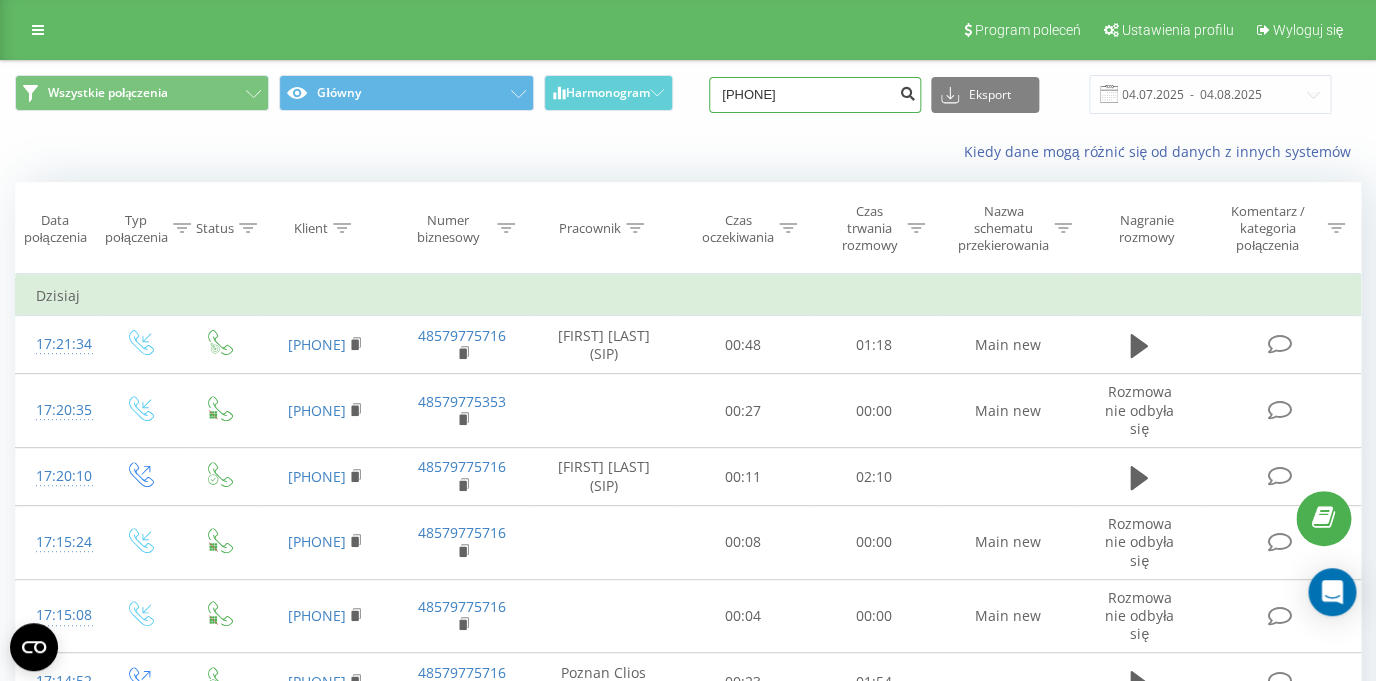 type on "[PHONE]" 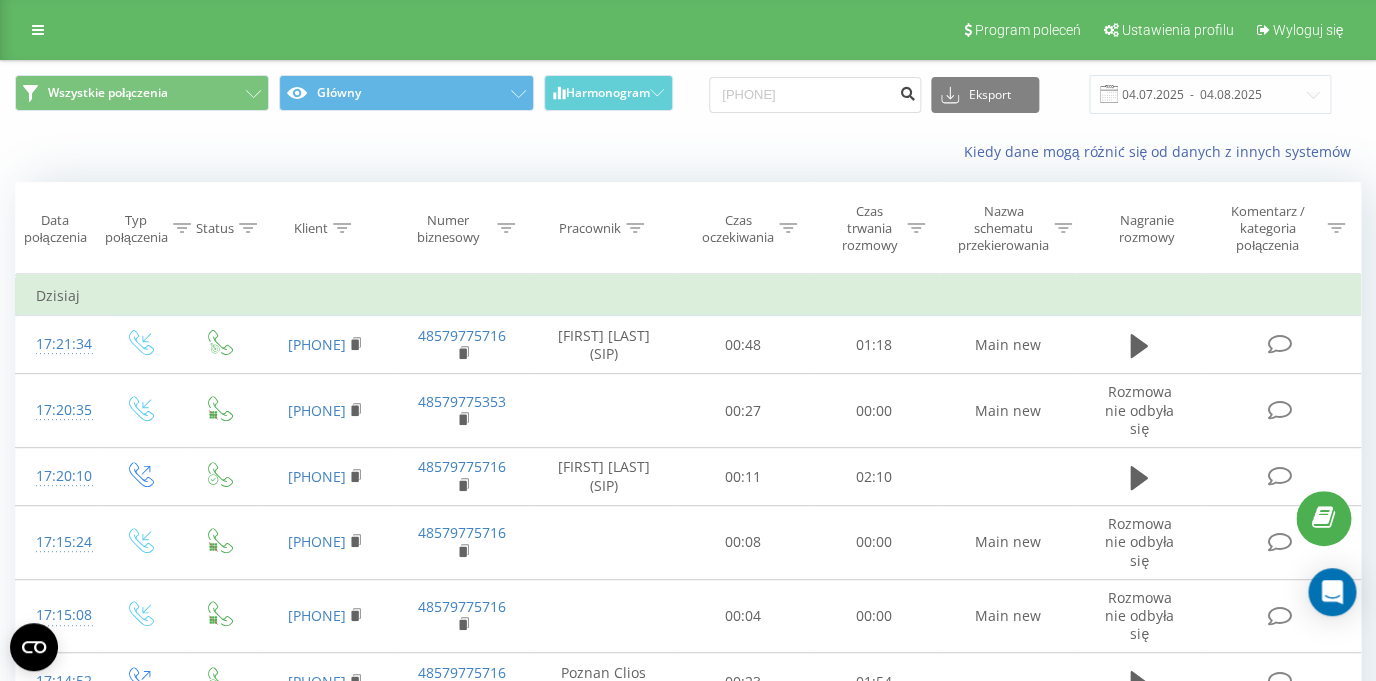 click at bounding box center (907, 91) 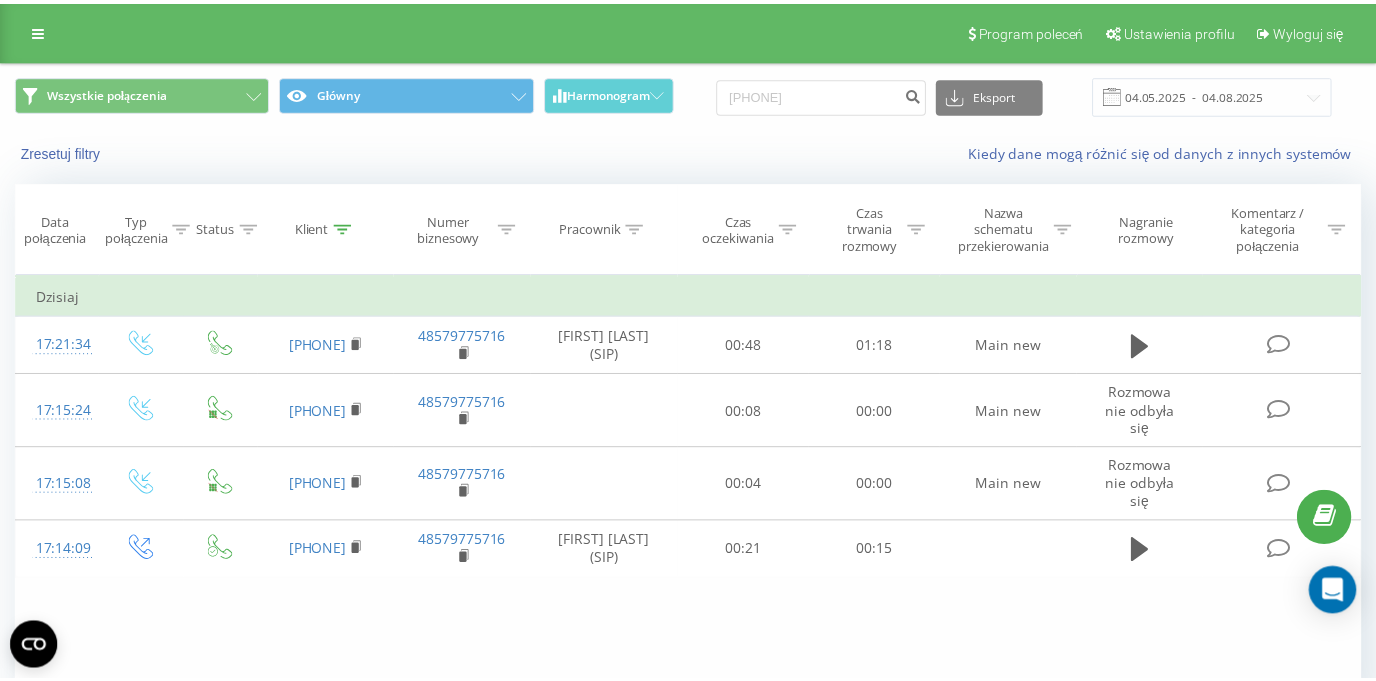 scroll, scrollTop: 0, scrollLeft: 0, axis: both 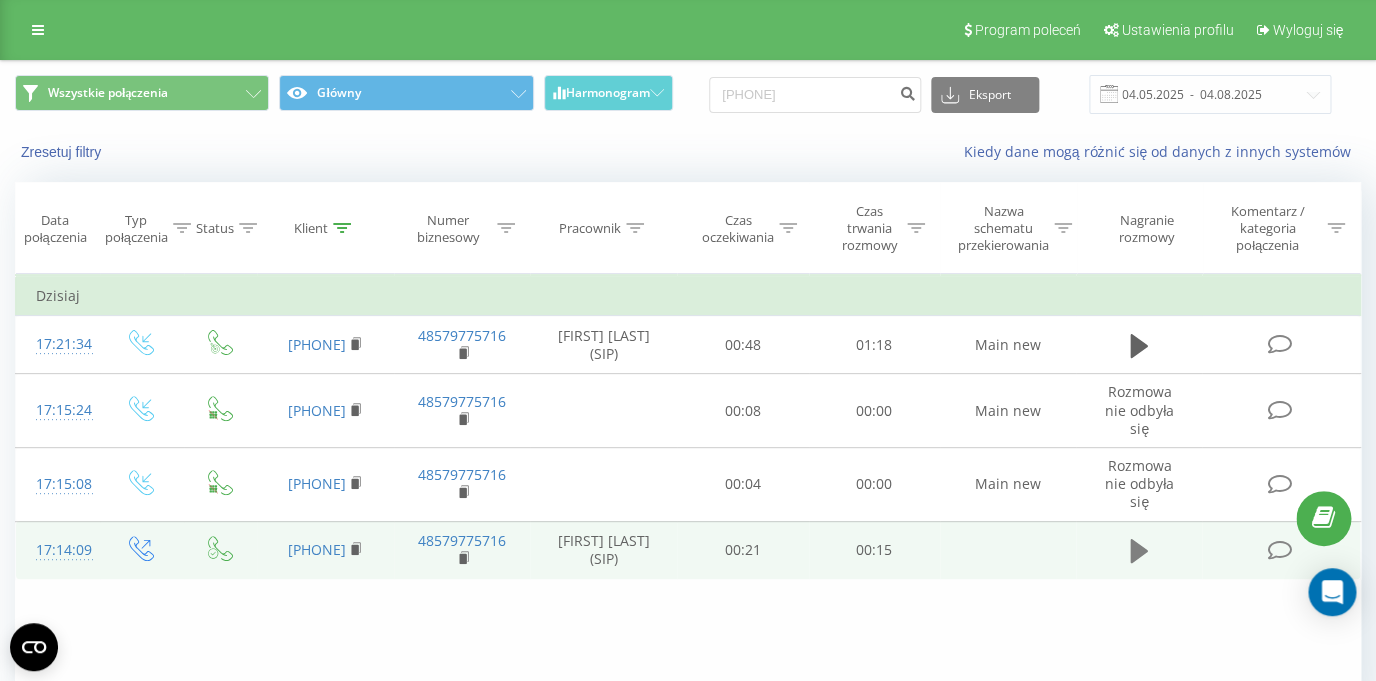 click 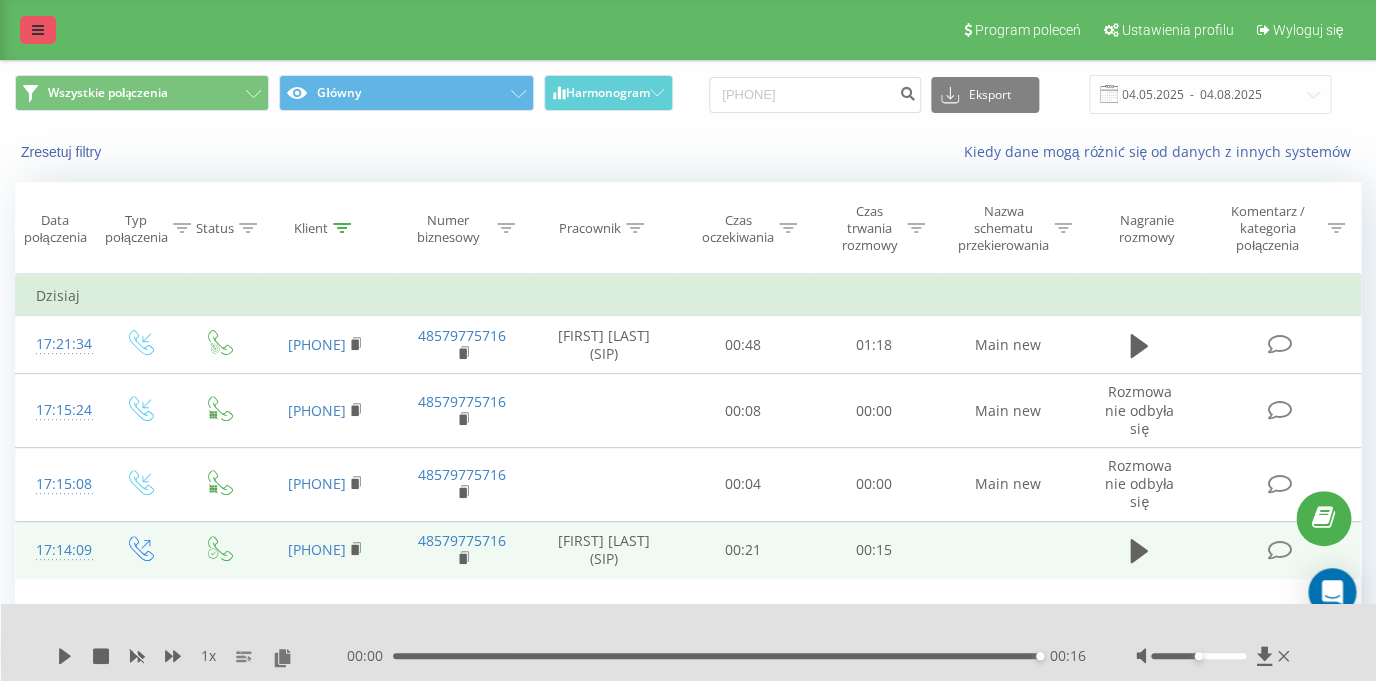 click at bounding box center [38, 30] 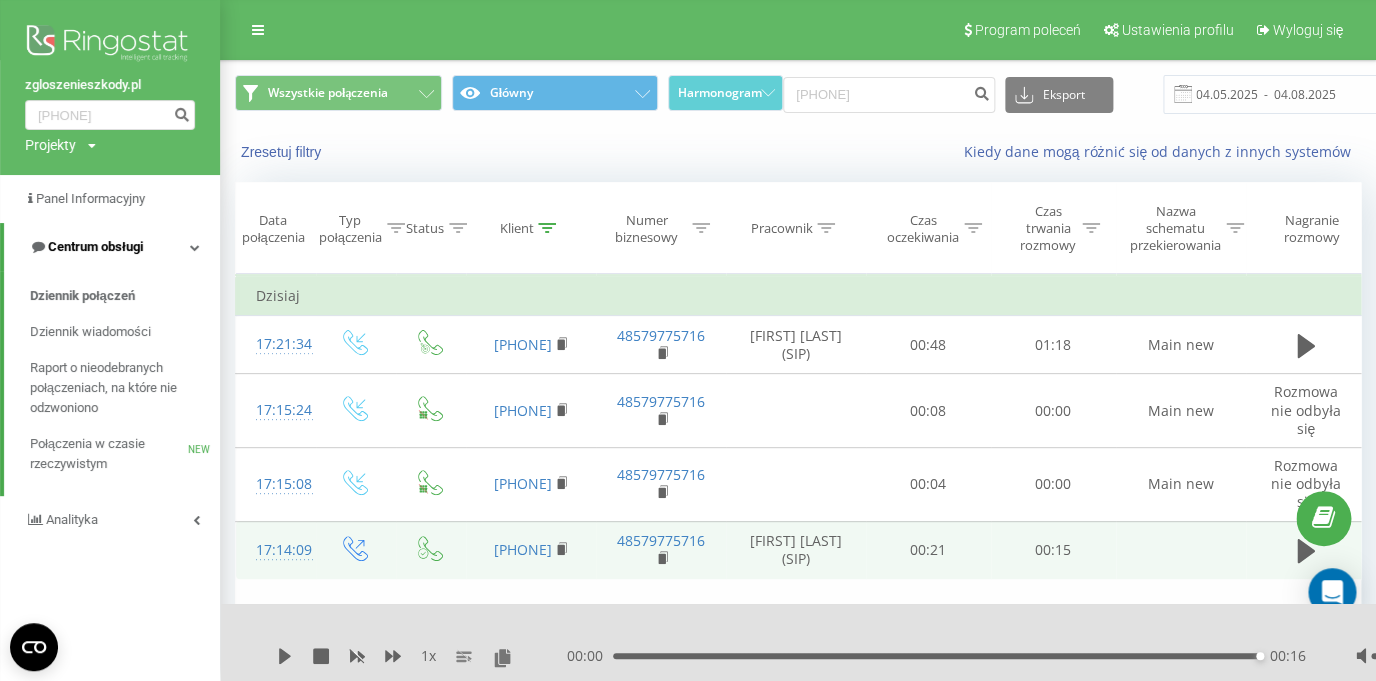 click on "Centrum obsługi" at bounding box center (95, 246) 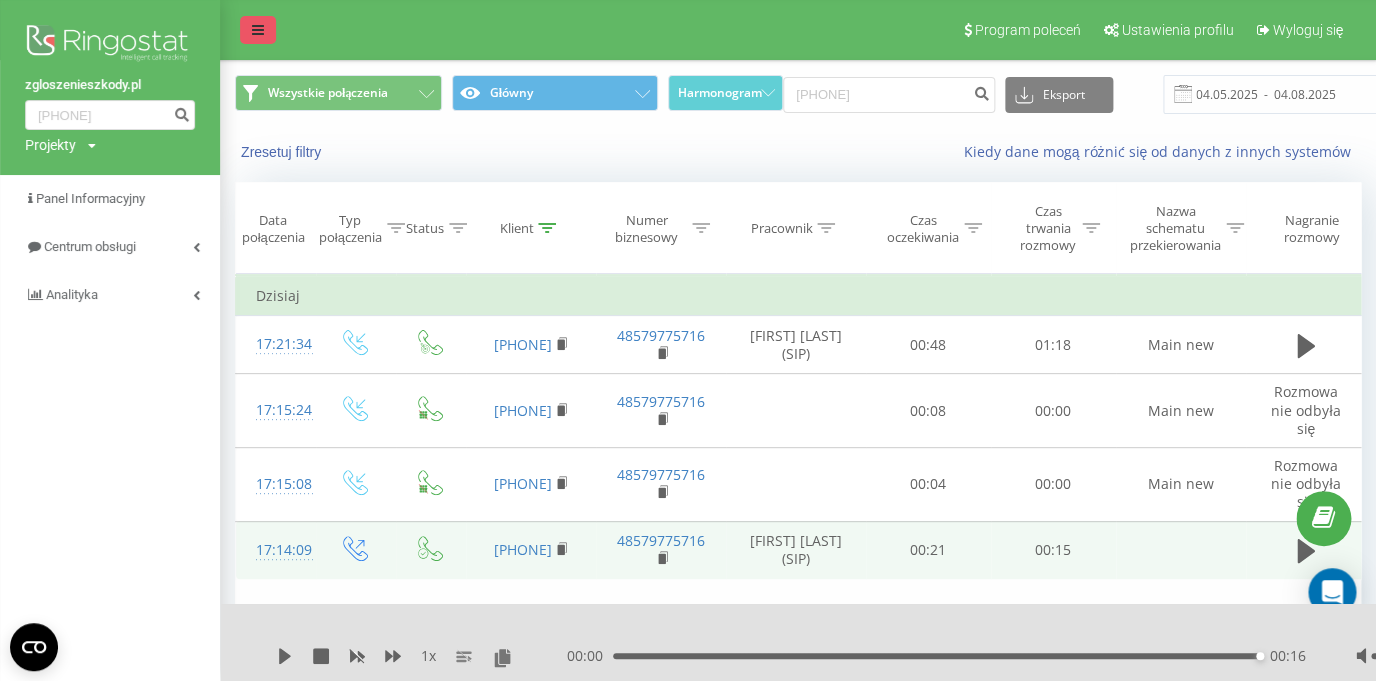 click at bounding box center [258, 30] 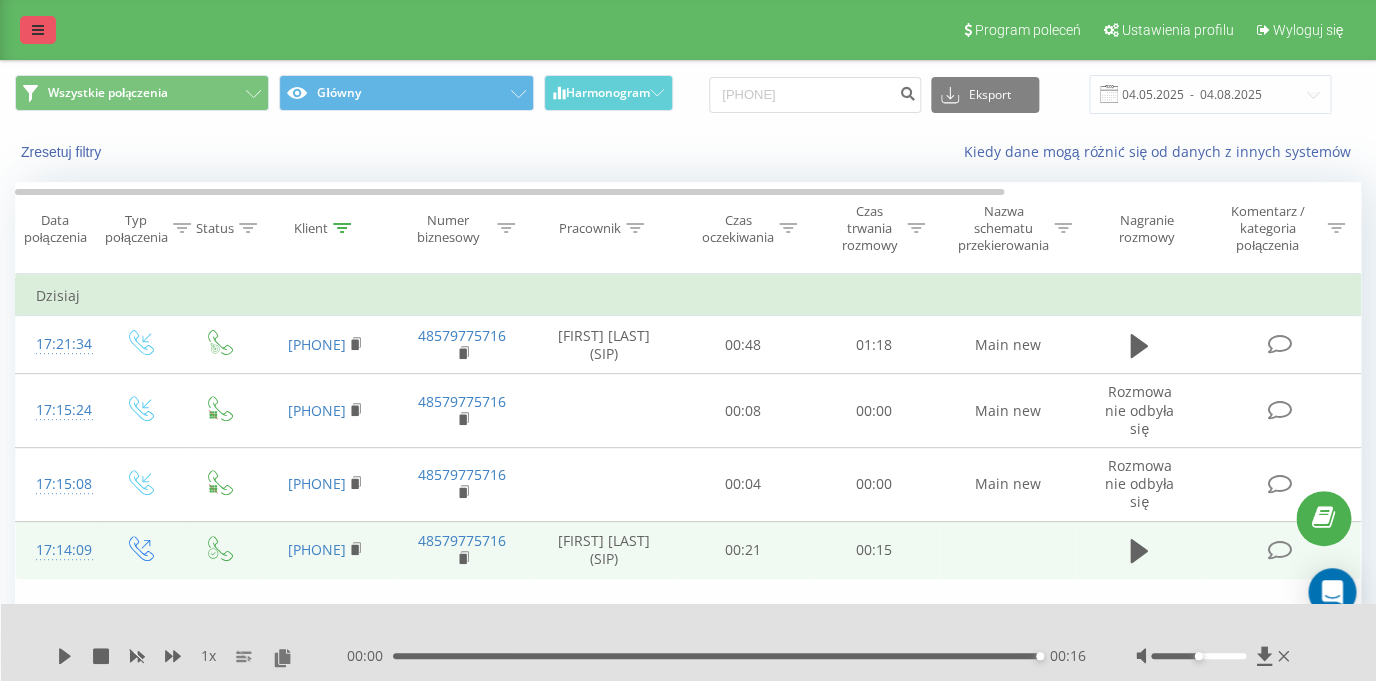 click at bounding box center [38, 30] 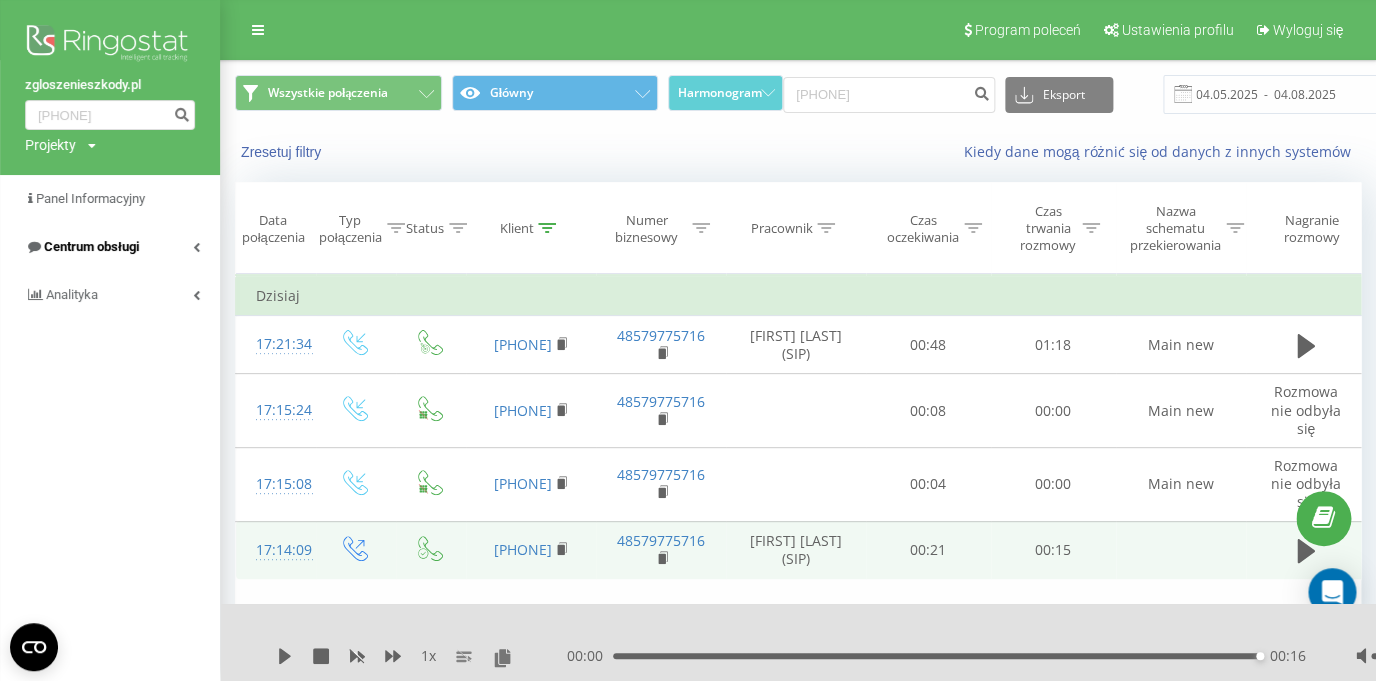 click on "Centrum obsługi" at bounding box center (110, 247) 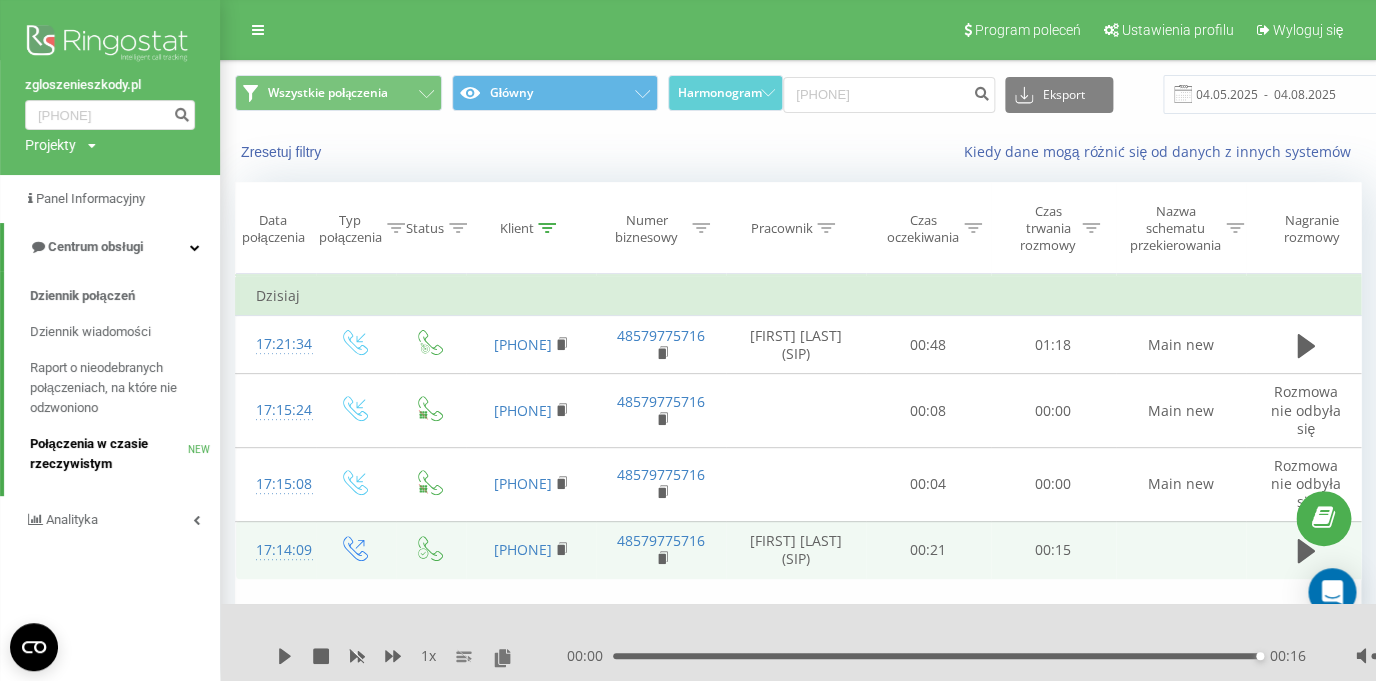 click on "Połączenia w czasie rzeczywistym" at bounding box center [109, 454] 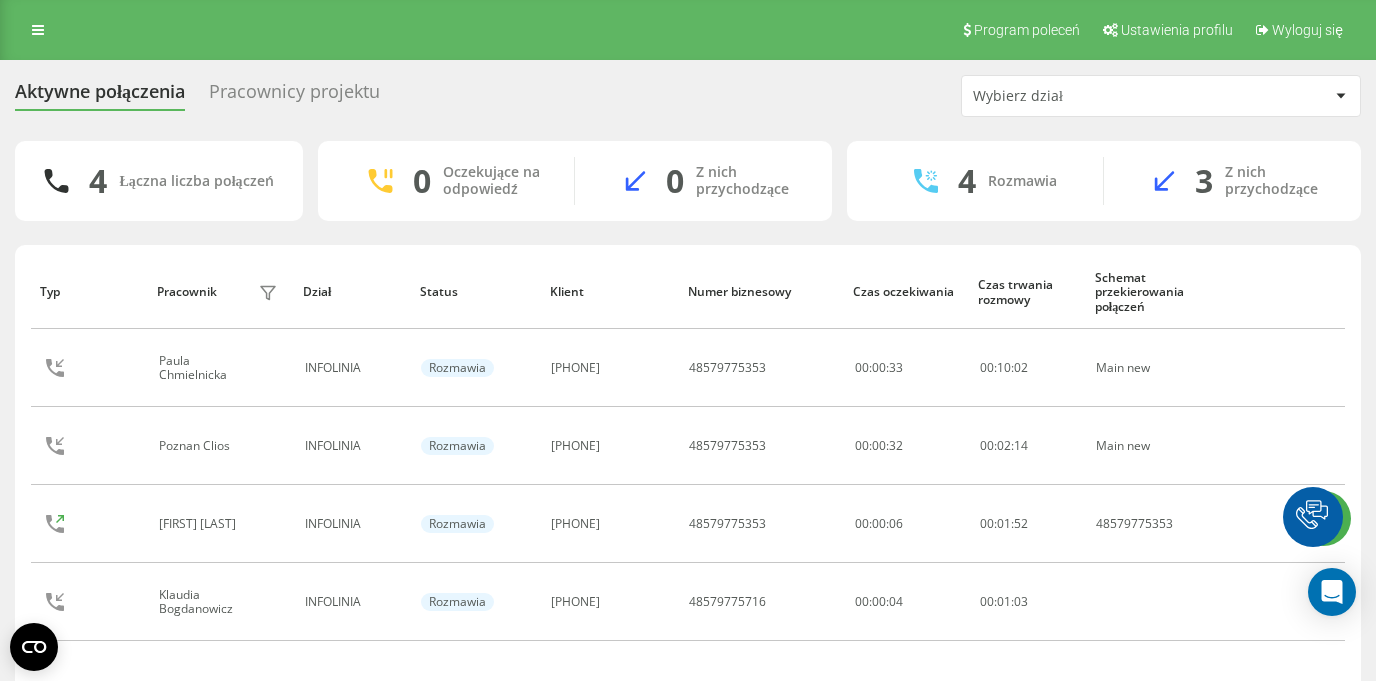 scroll, scrollTop: 0, scrollLeft: 0, axis: both 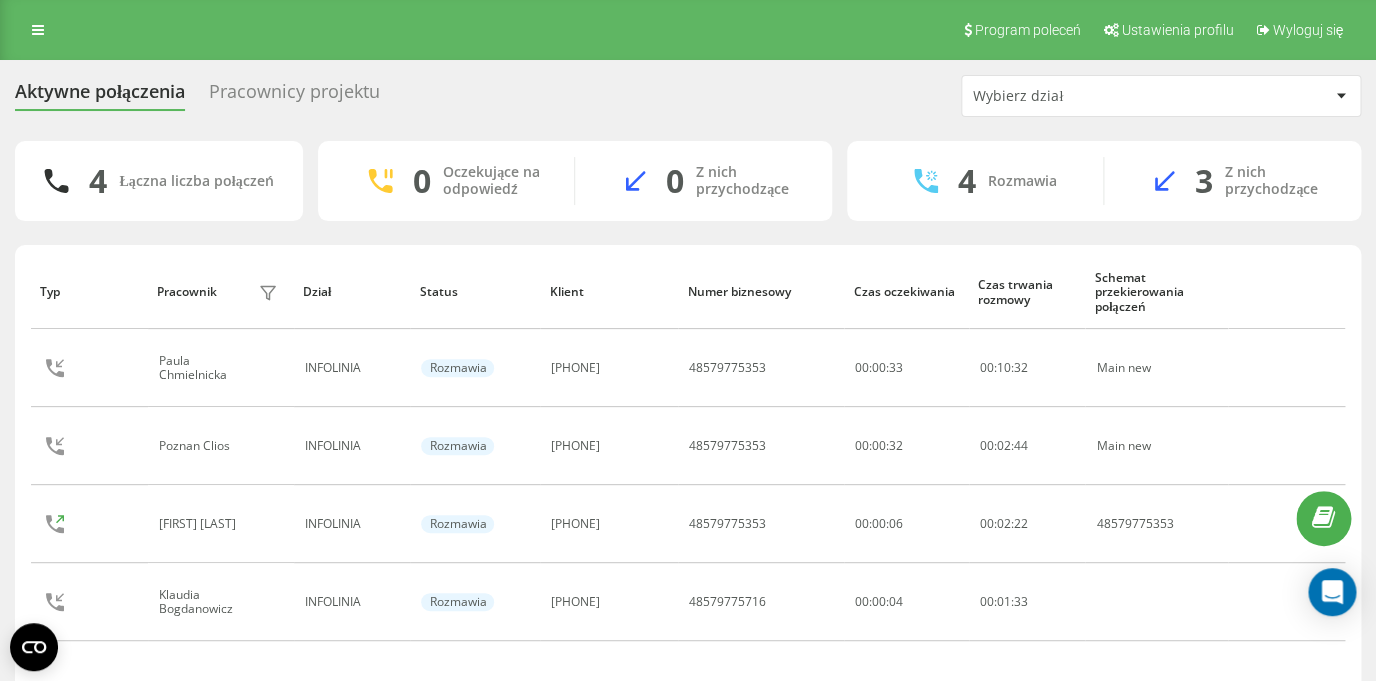 click on "Program poleceń Ustawienia profilu Wyloguj się" at bounding box center (688, 30) 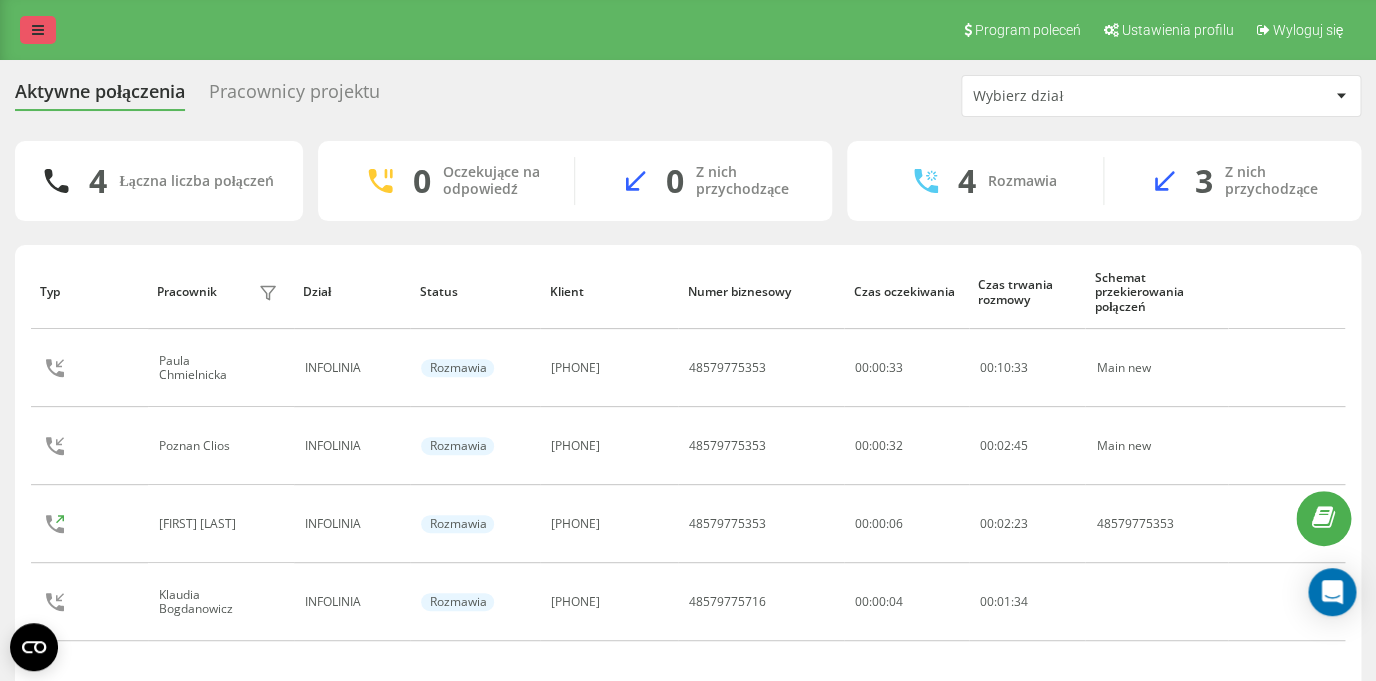 click at bounding box center [38, 30] 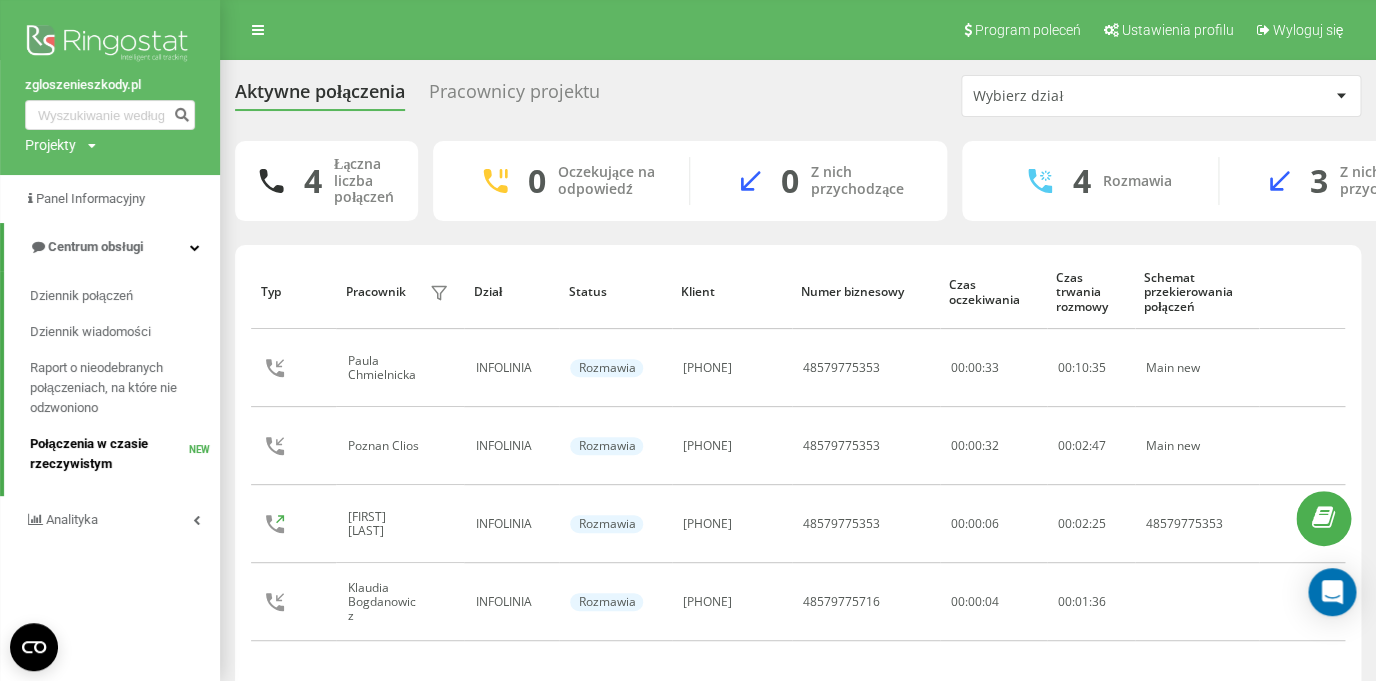 click on "Połączenia w czasie rzeczywistym" at bounding box center [109, 454] 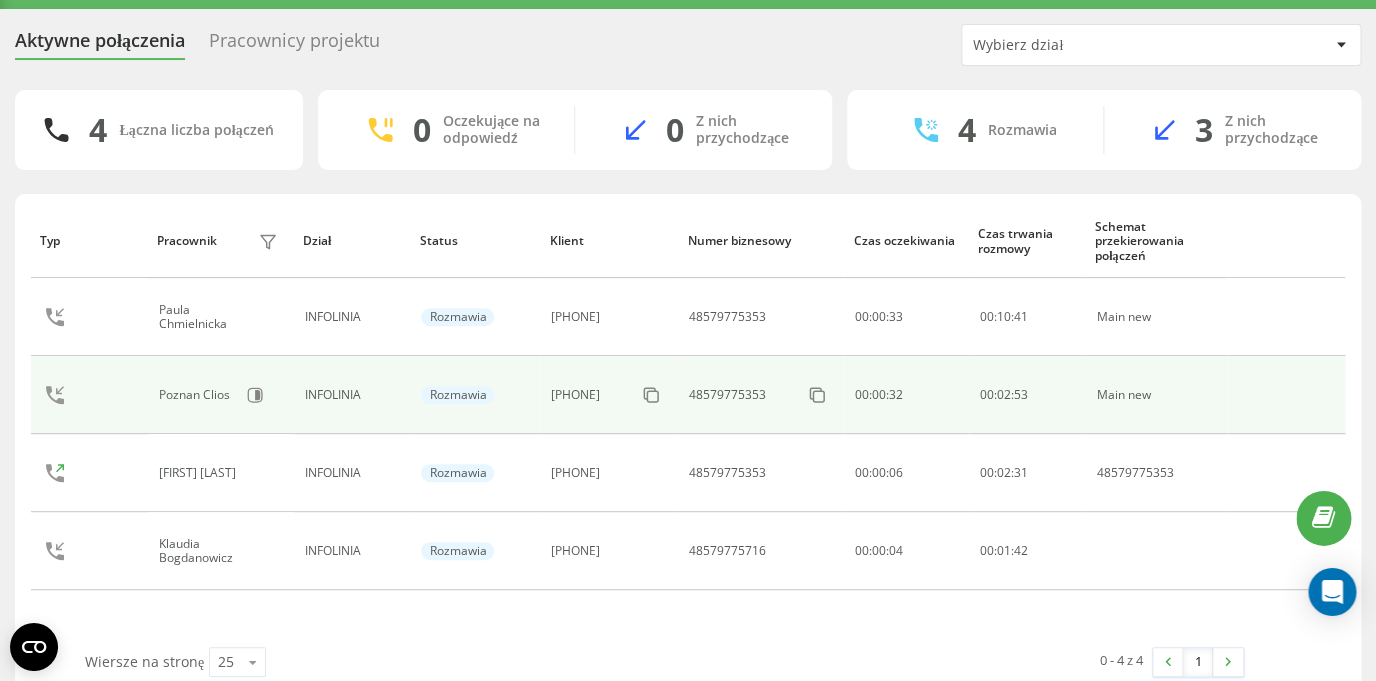 scroll, scrollTop: 82, scrollLeft: 0, axis: vertical 